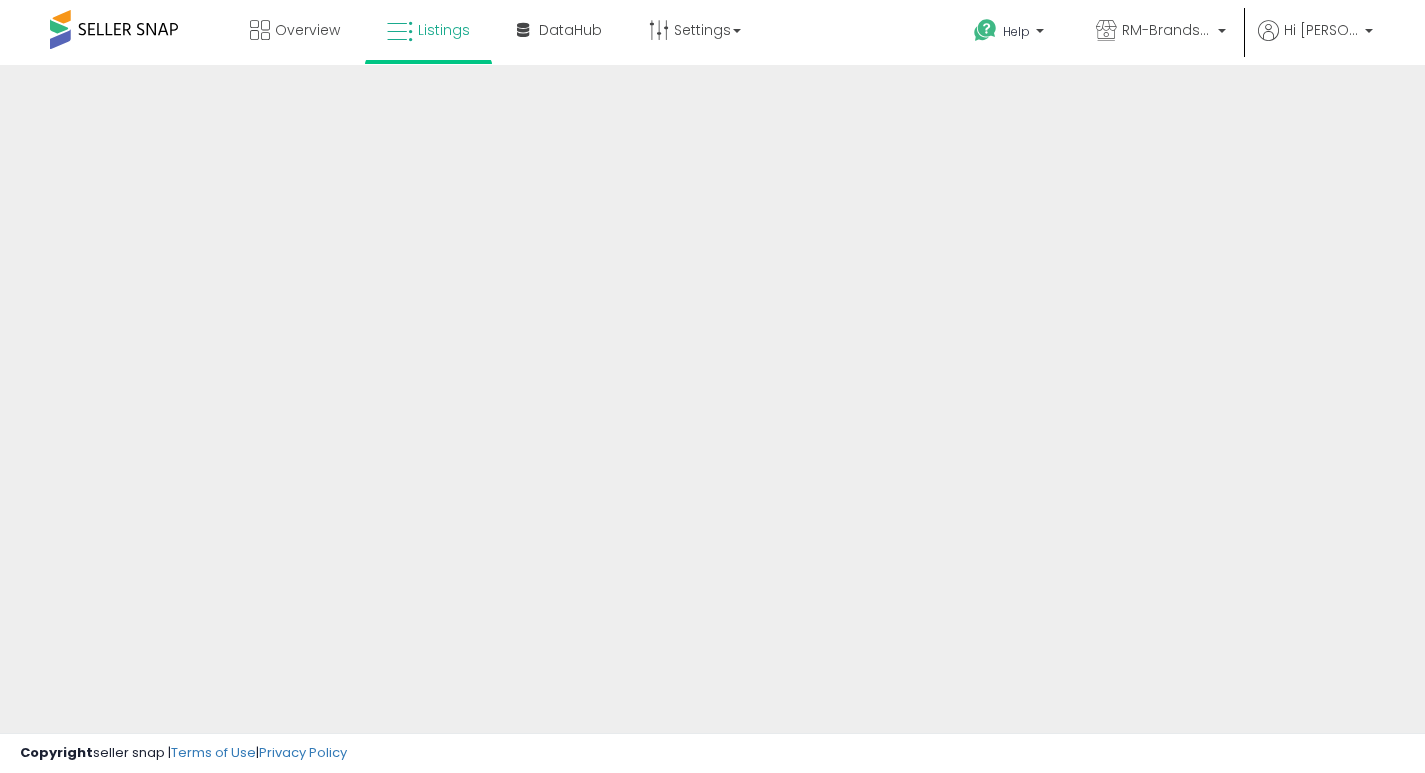 scroll, scrollTop: 0, scrollLeft: 0, axis: both 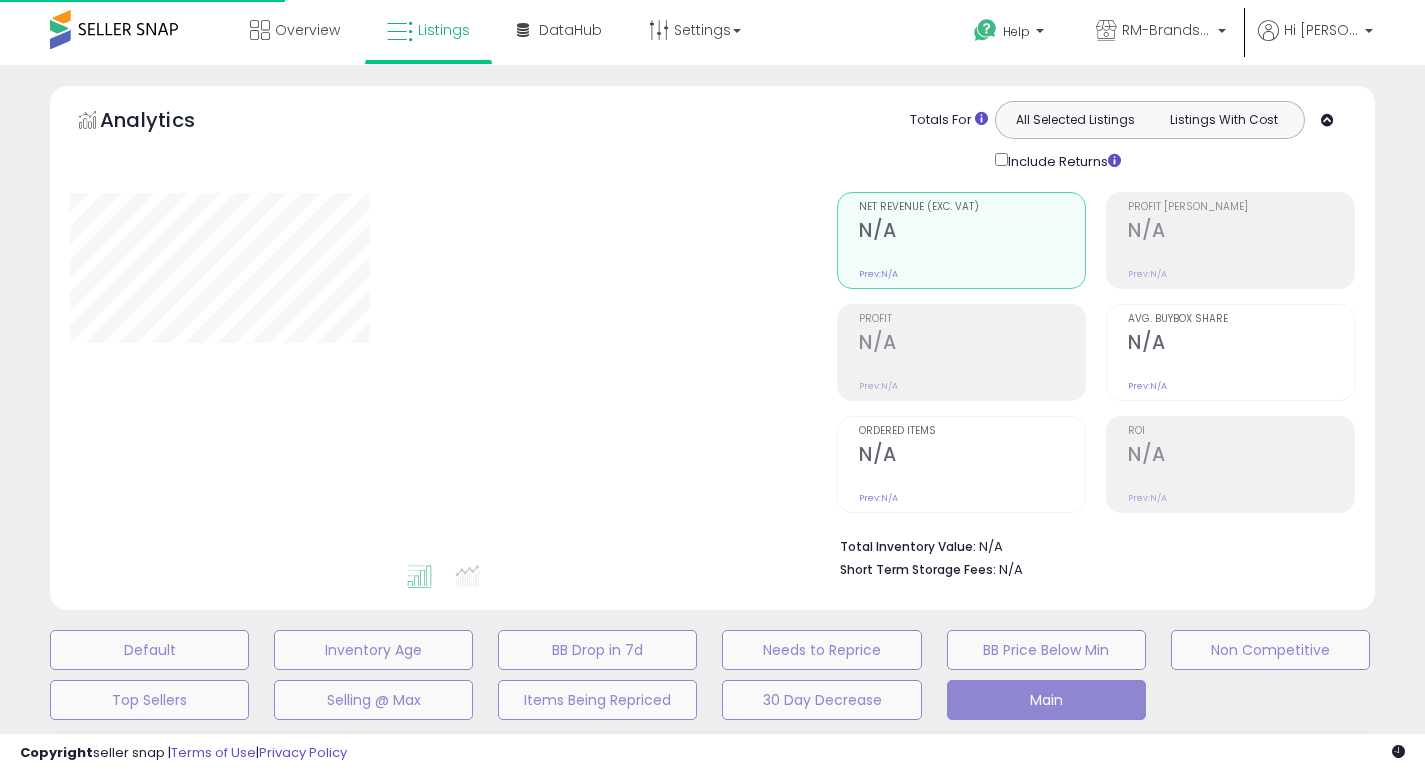 click on "N/A" at bounding box center (1241, 456) 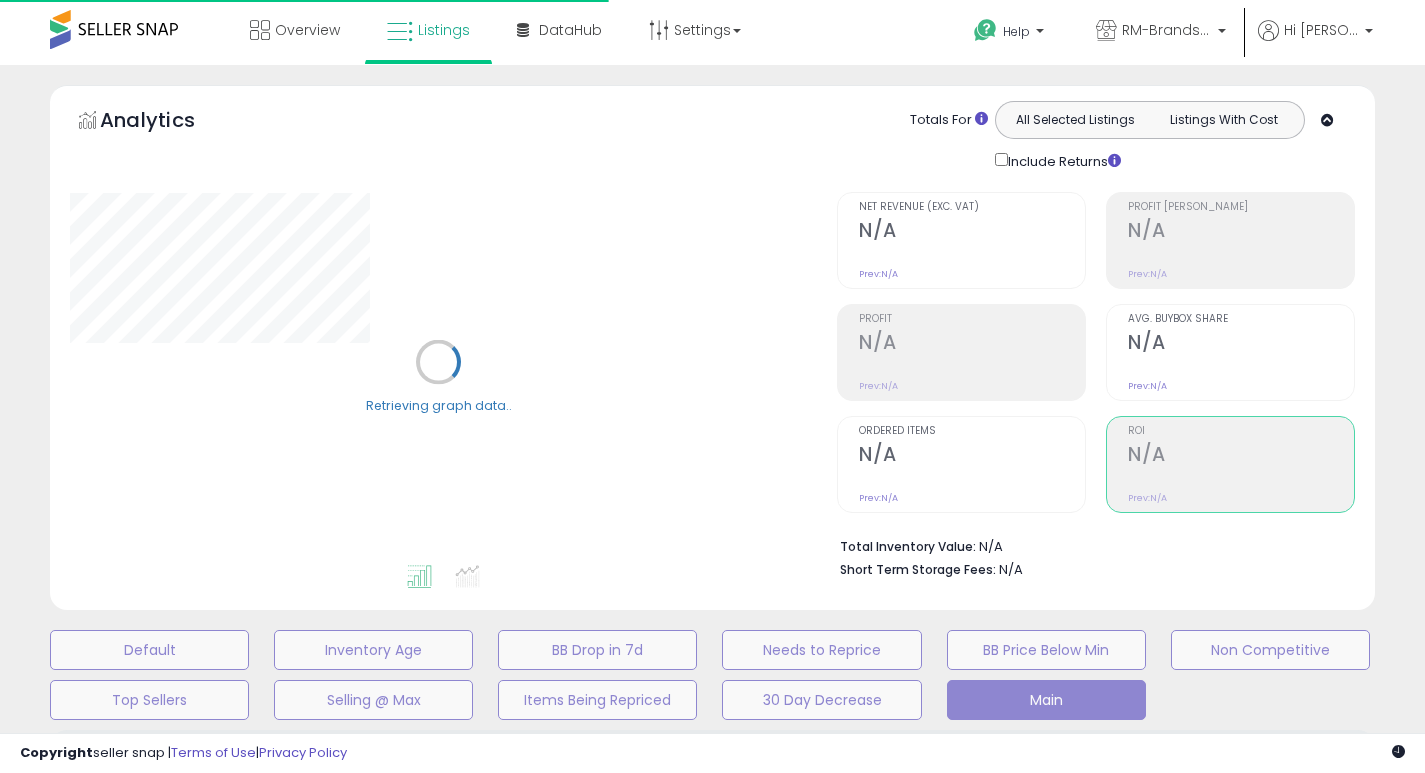 scroll, scrollTop: 425, scrollLeft: 0, axis: vertical 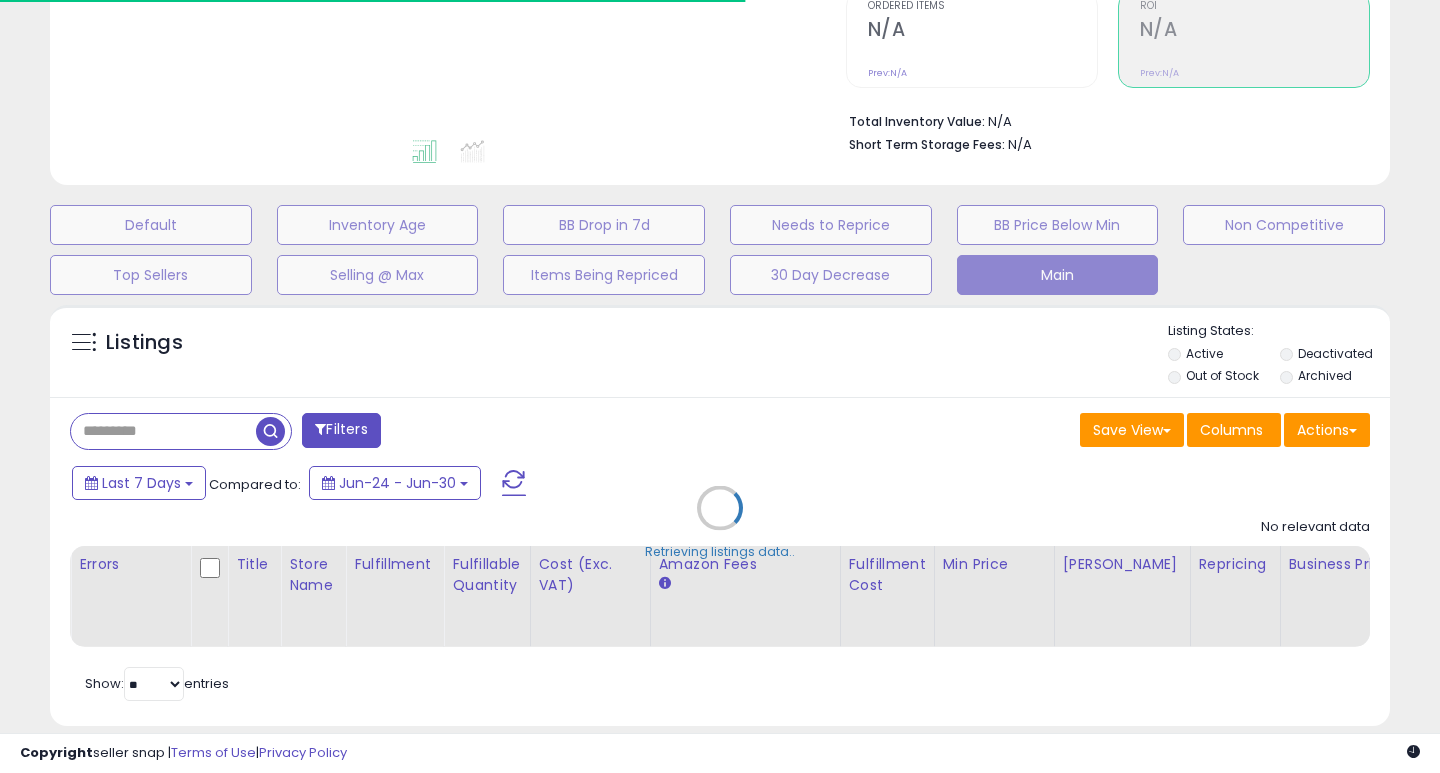 select on "**" 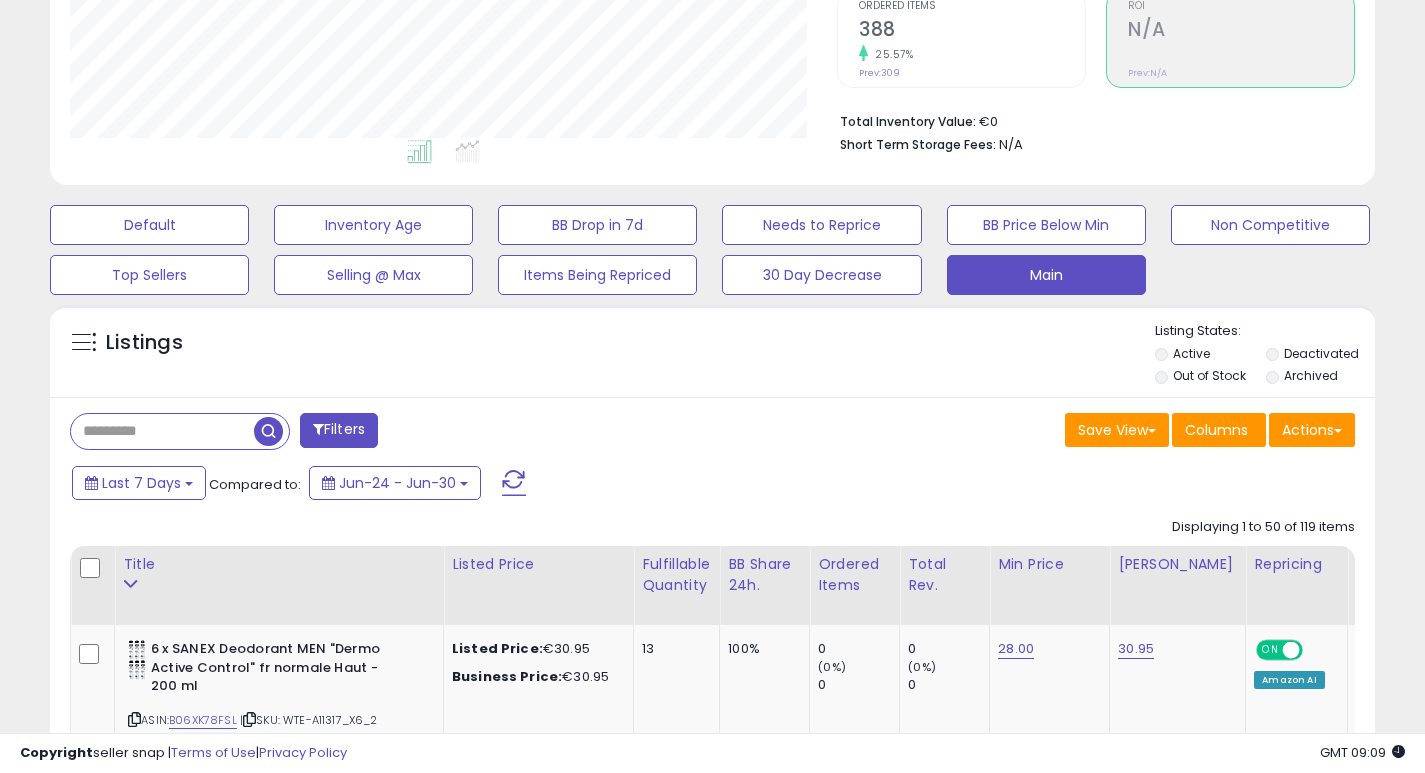 scroll, scrollTop: 999590, scrollLeft: 999233, axis: both 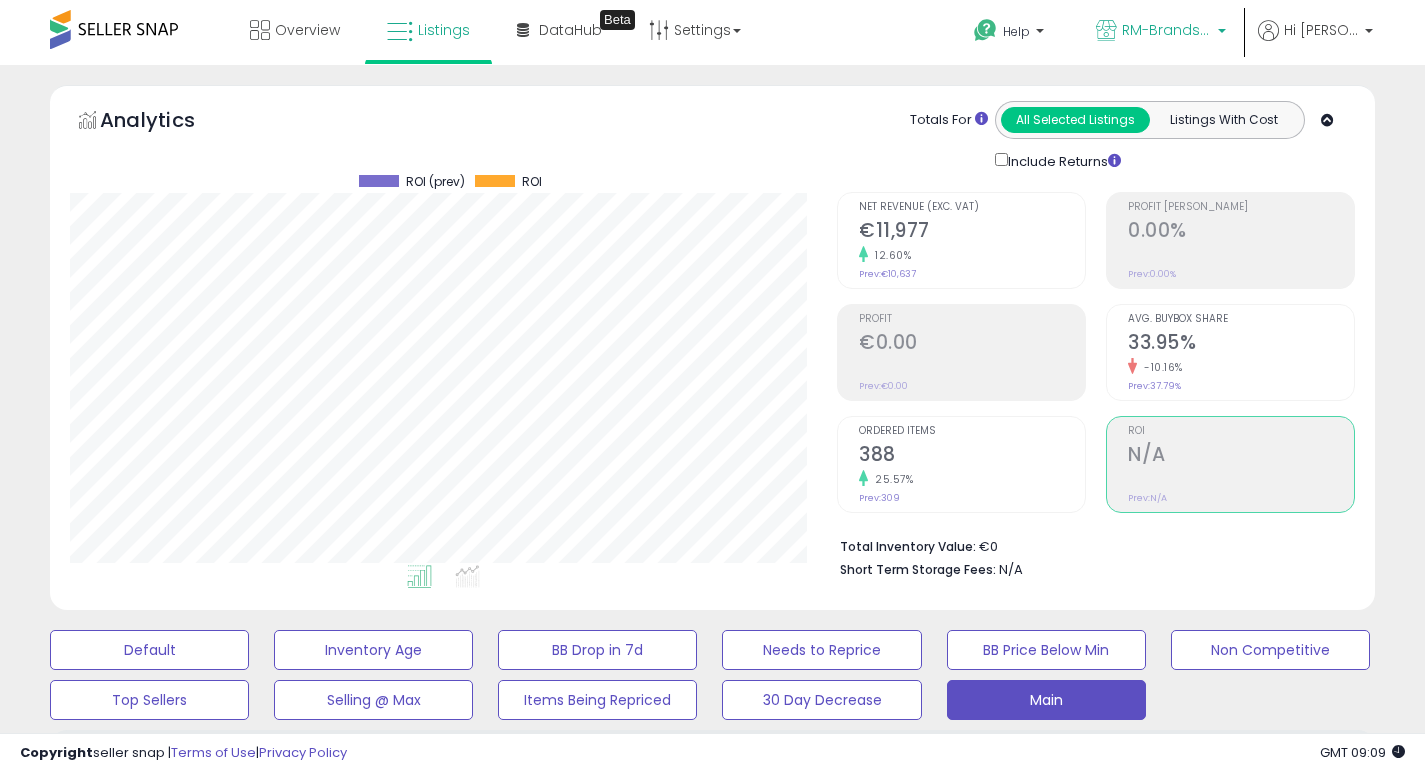 click on "RM-Brands (DE)" at bounding box center (1167, 30) 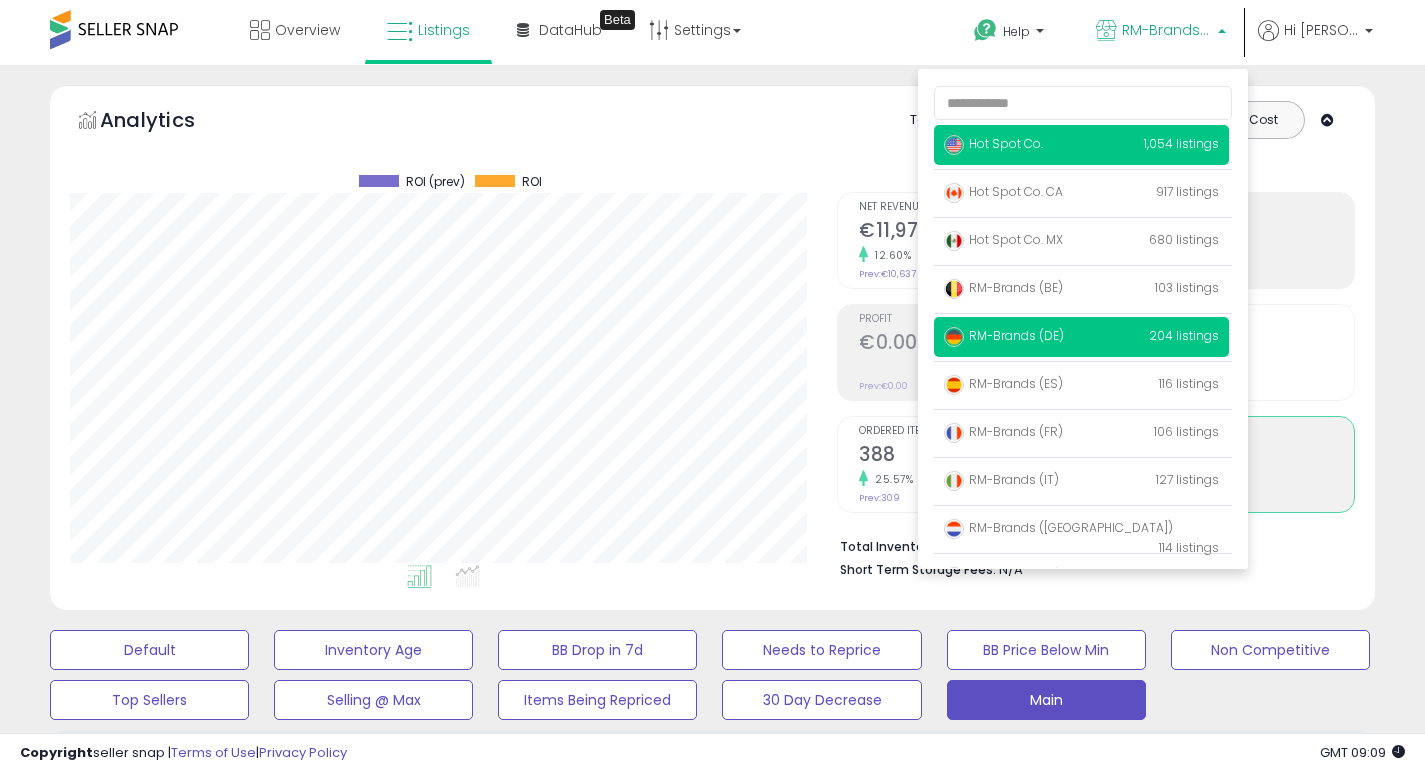 click on "Hot Spot Co." at bounding box center [993, 143] 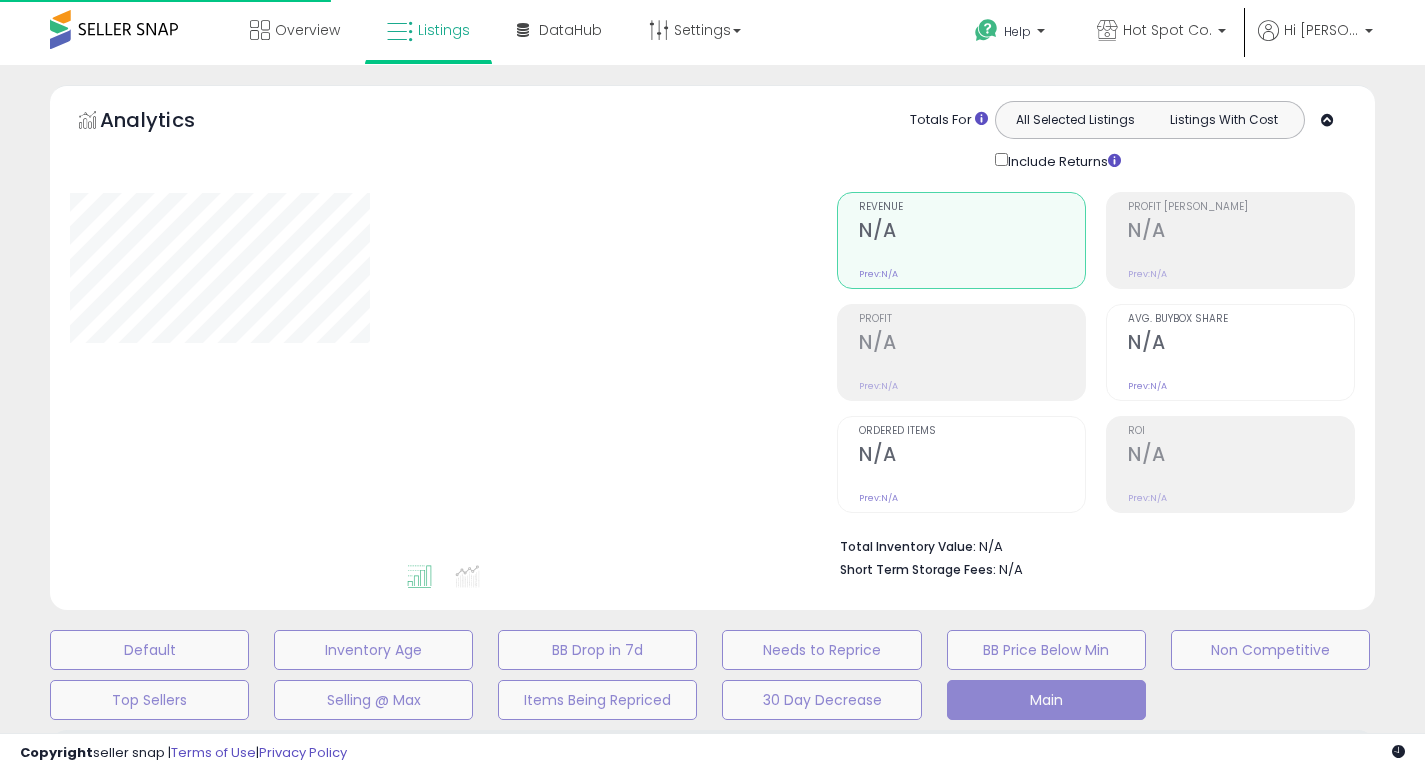 scroll, scrollTop: 0, scrollLeft: 0, axis: both 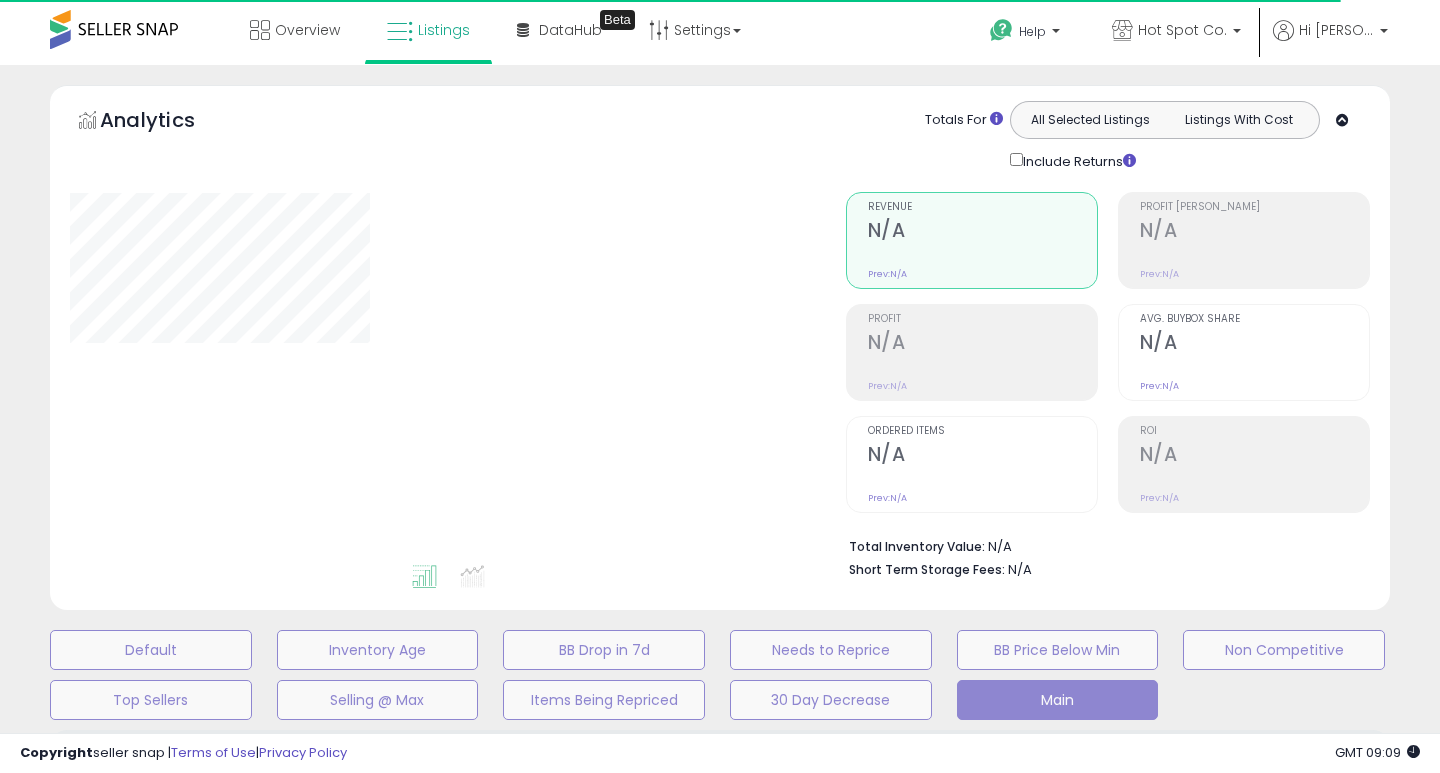select on "**" 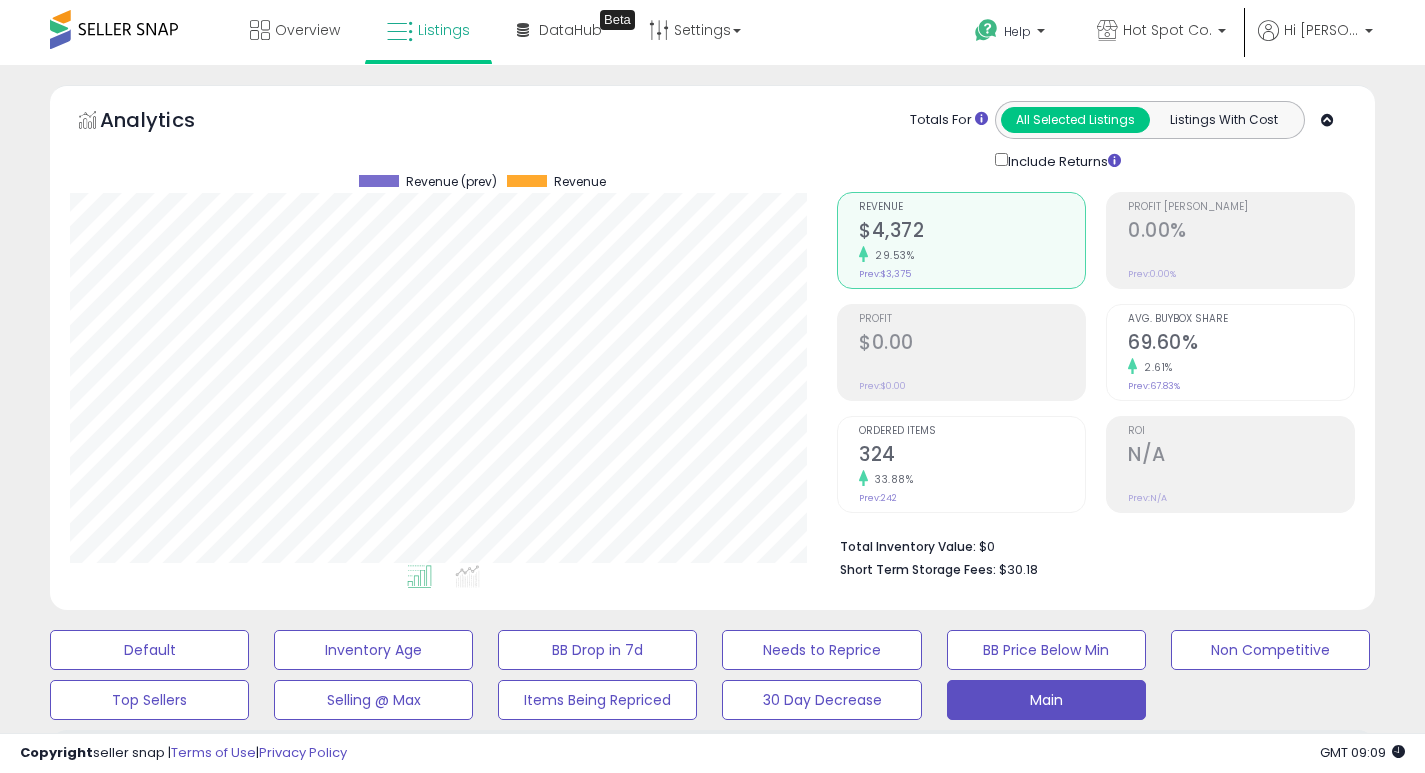 scroll, scrollTop: 999590, scrollLeft: 999233, axis: both 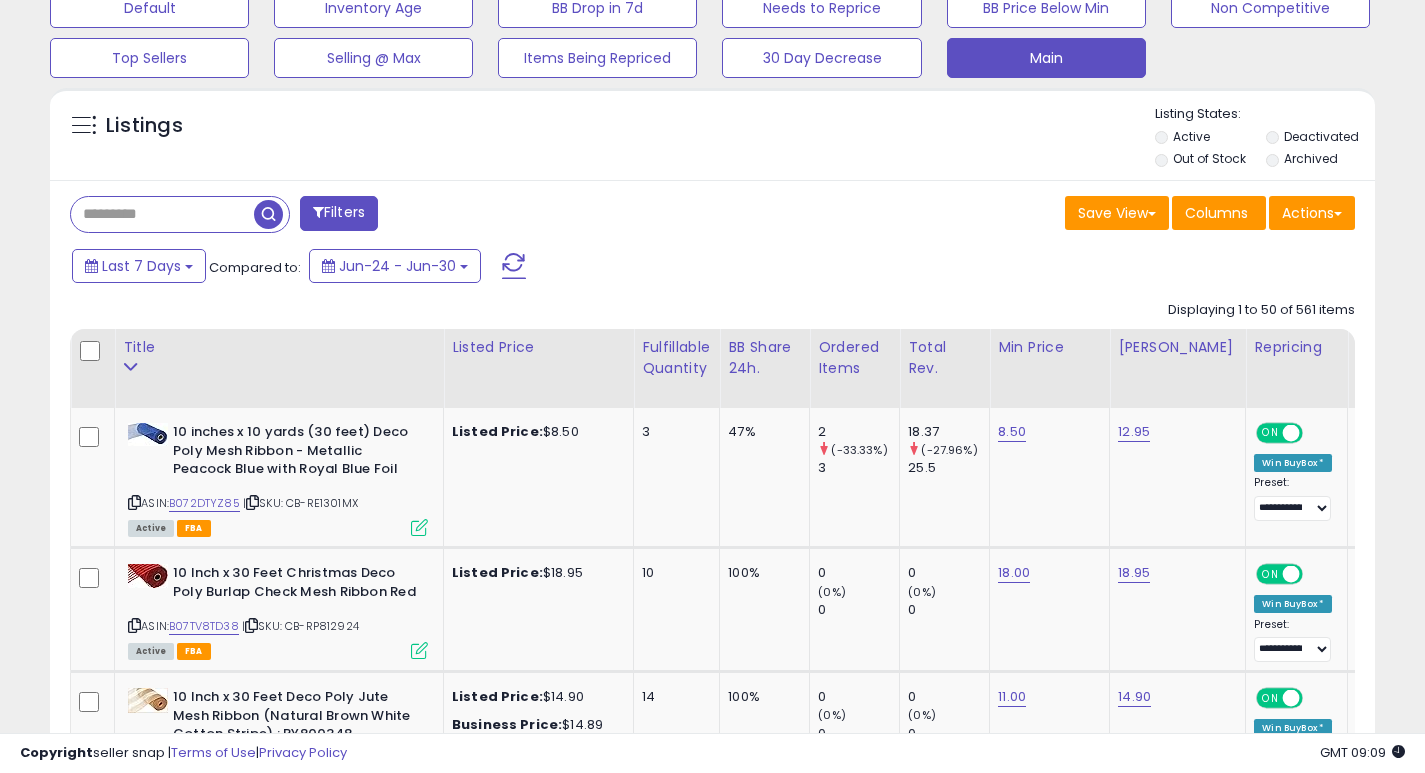 click on "Displaying 1 to 50 of 561 items
Title
Listed Price" 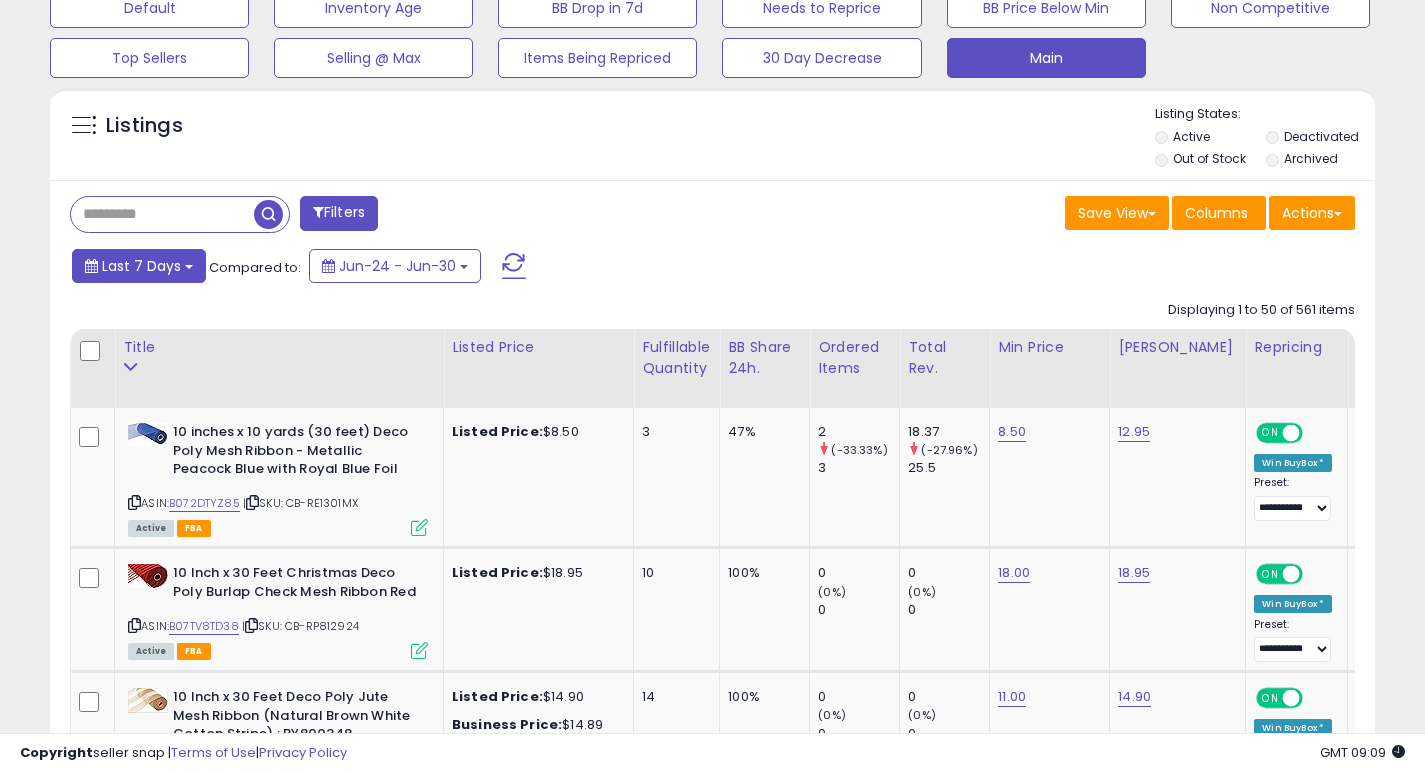 click at bounding box center [189, 267] 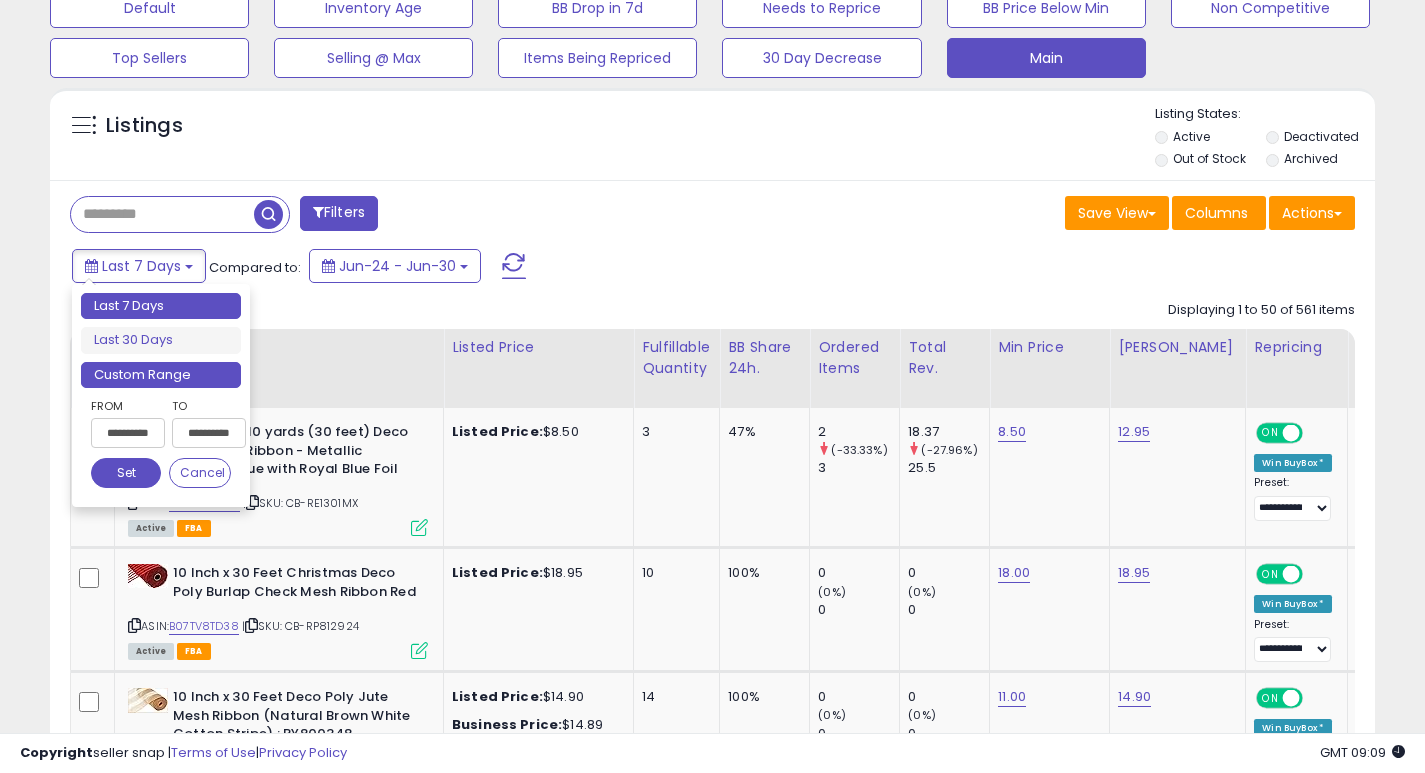 click on "Custom Range" at bounding box center [161, 375] 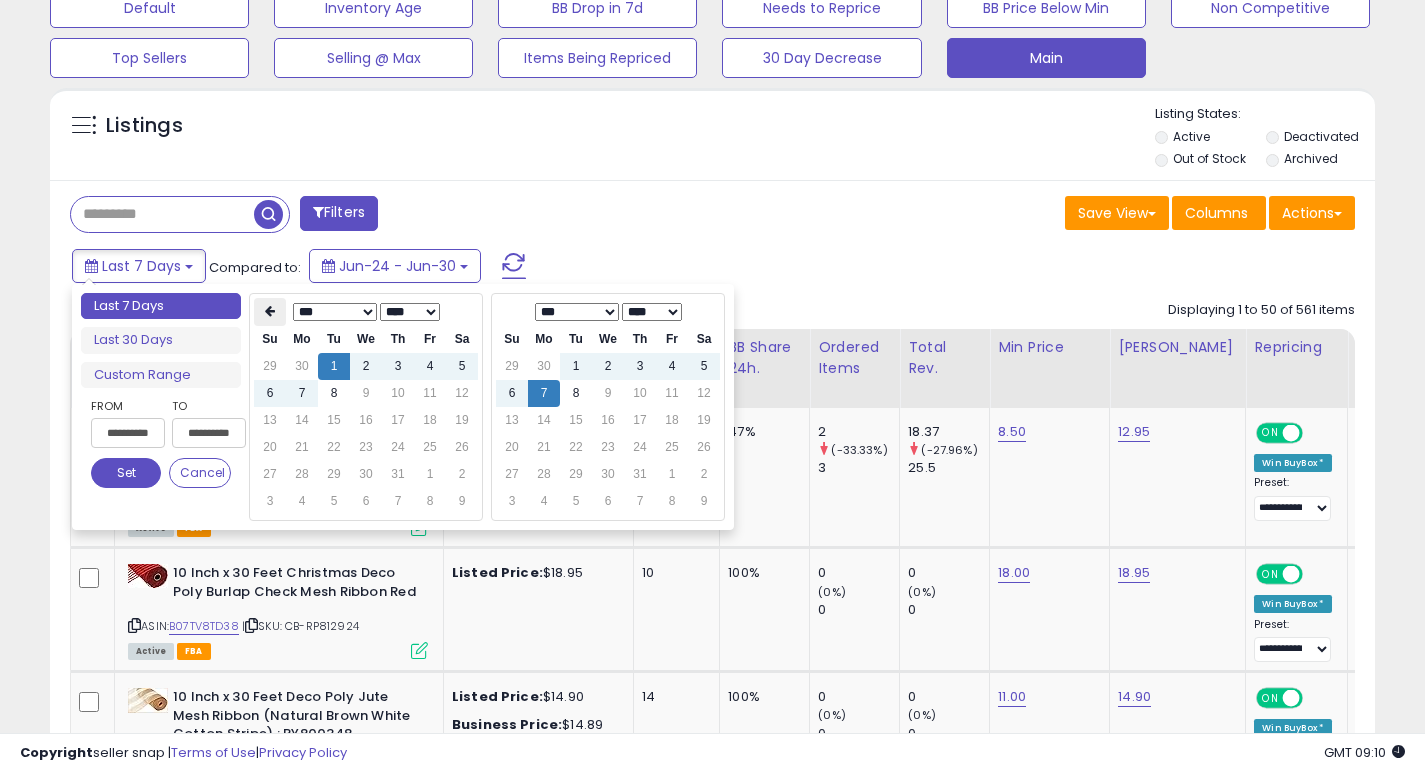 click at bounding box center [270, 311] 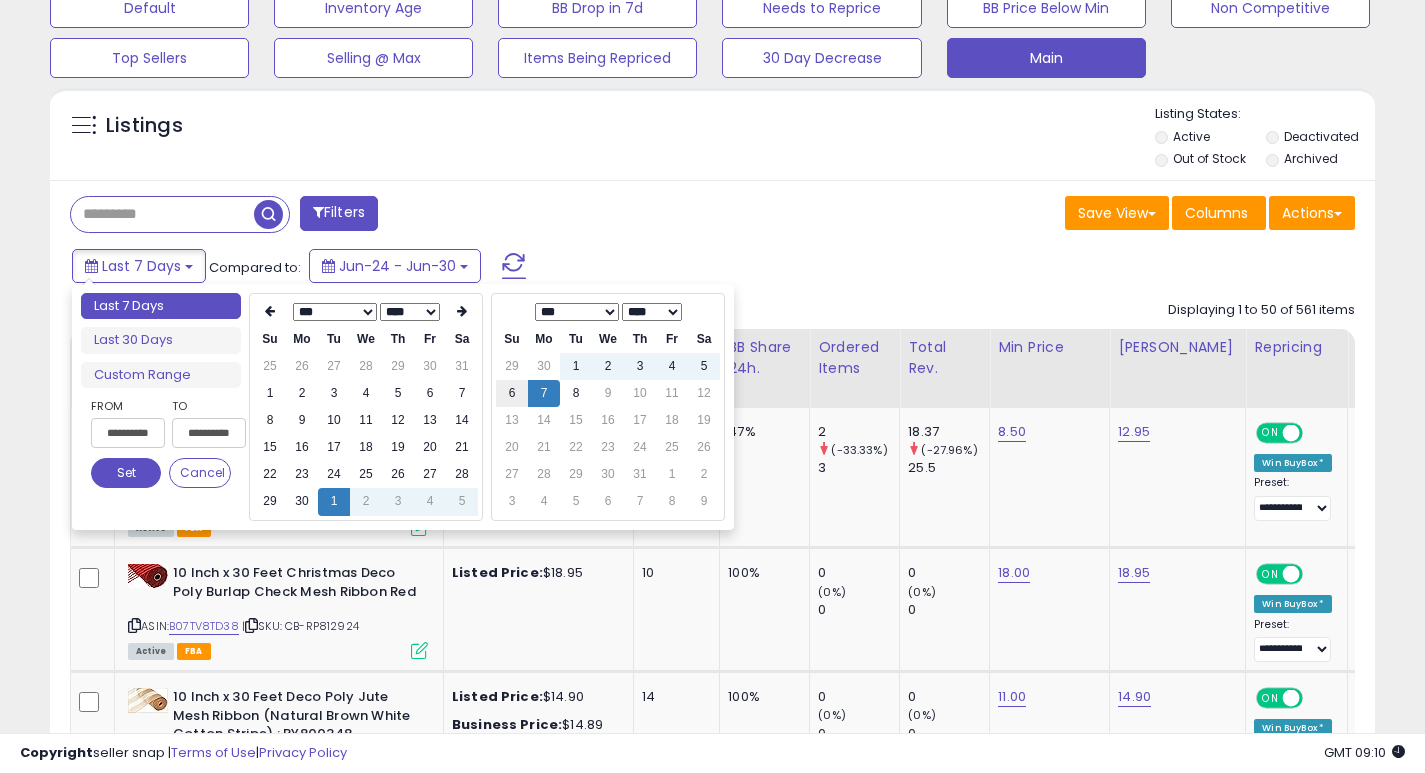 type on "**********" 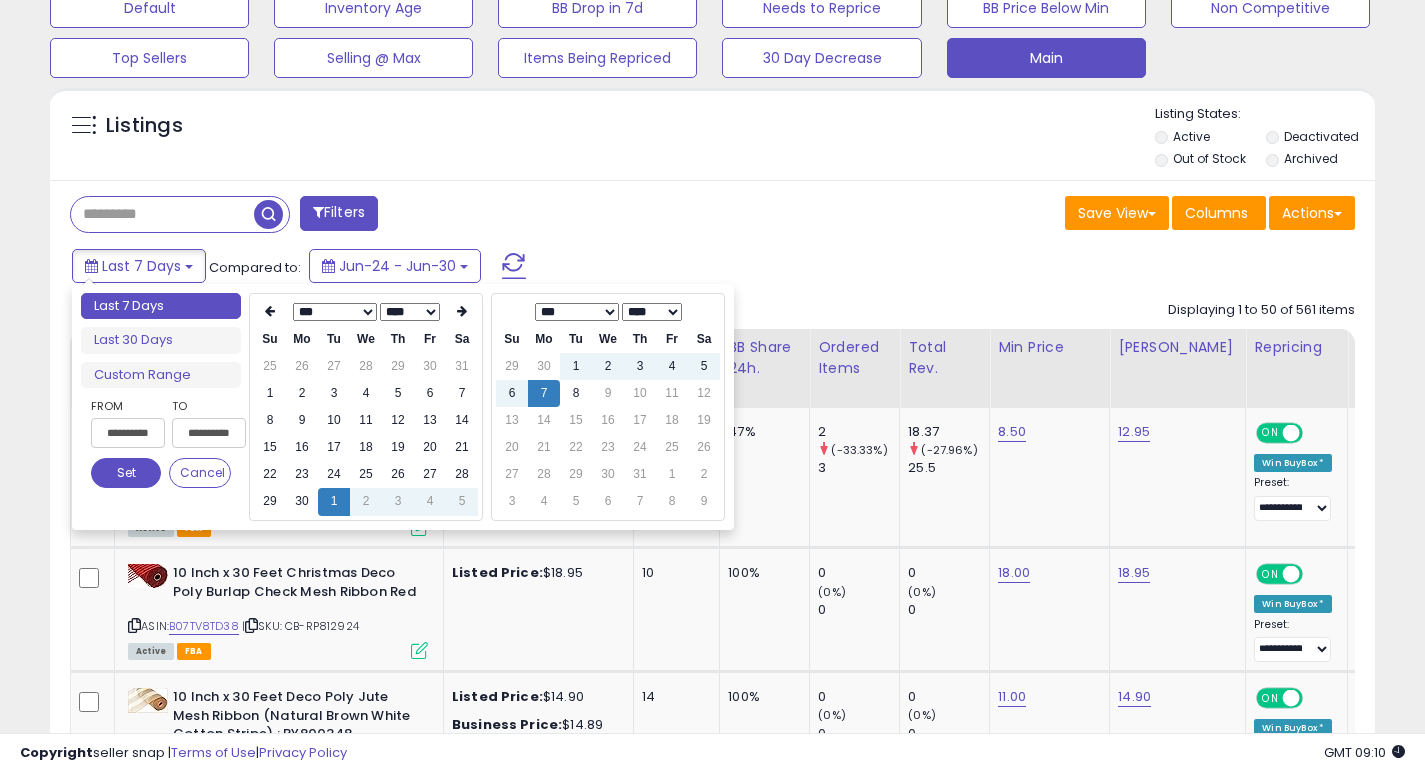 type on "**********" 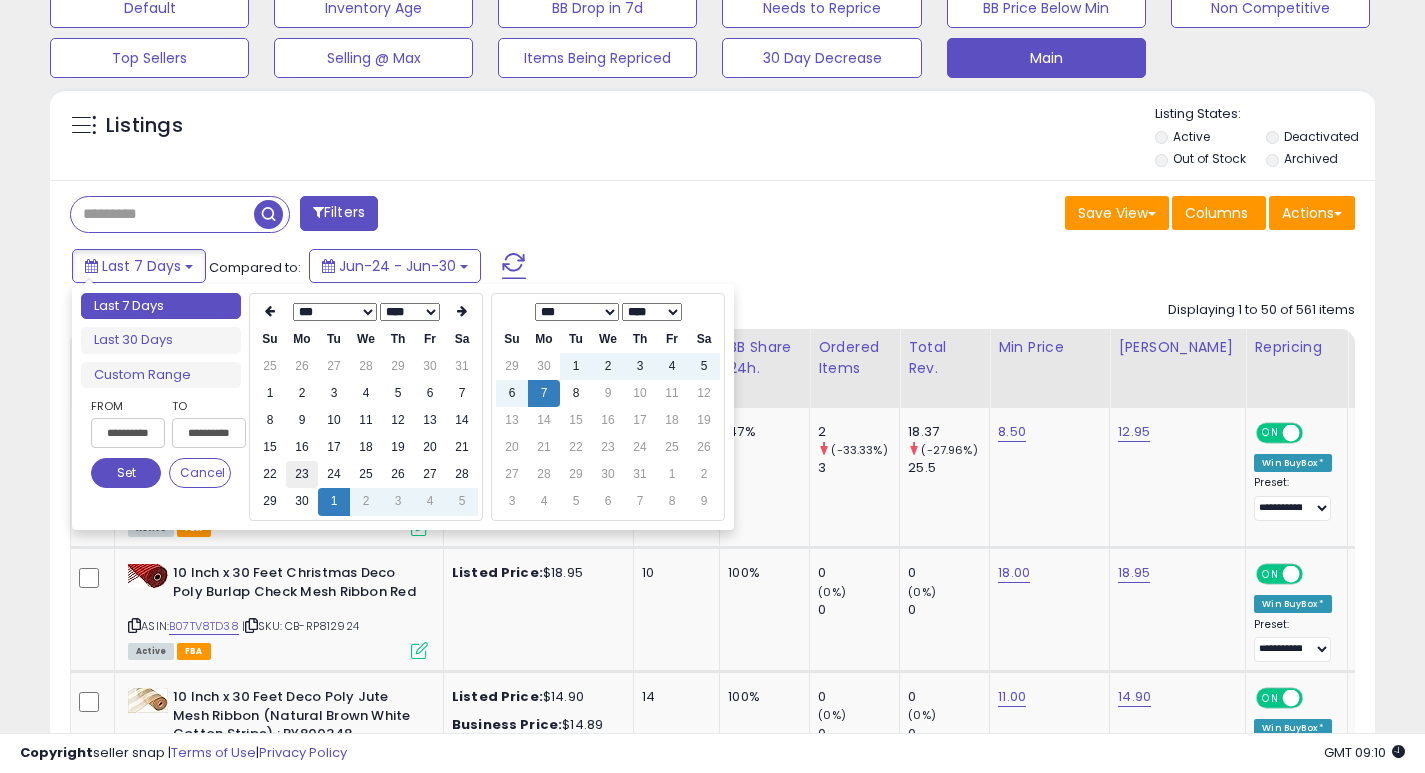 click on "23" at bounding box center [302, 474] 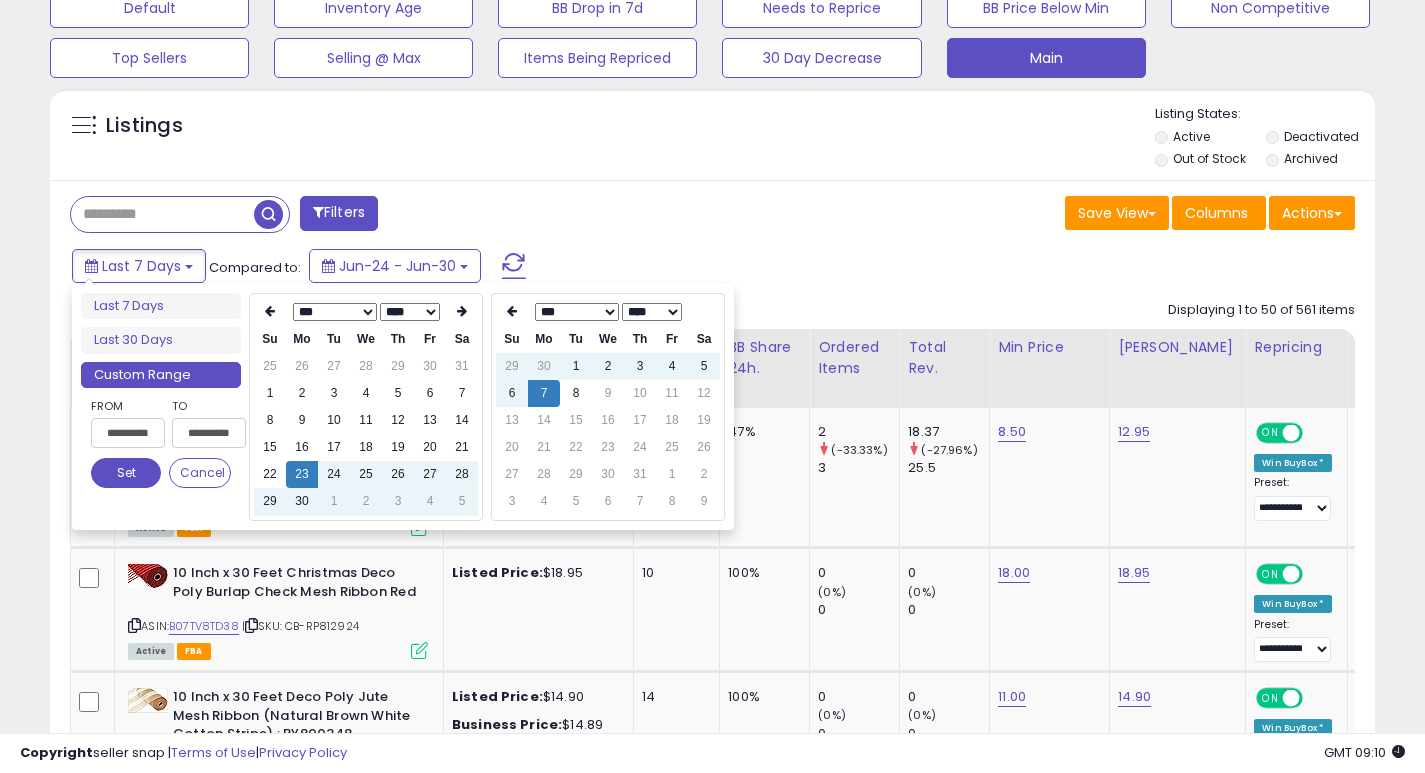 type on "**********" 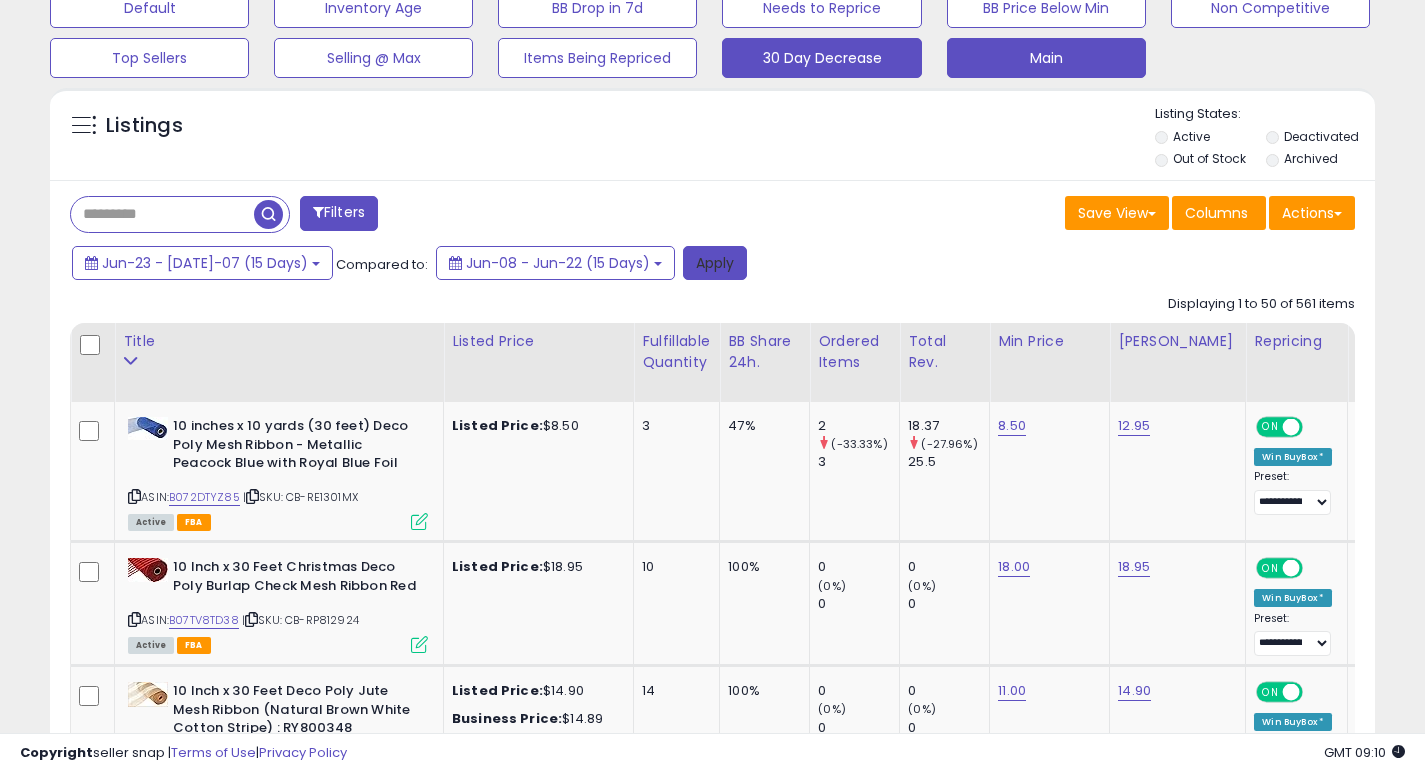 click on "Apply" at bounding box center (715, 263) 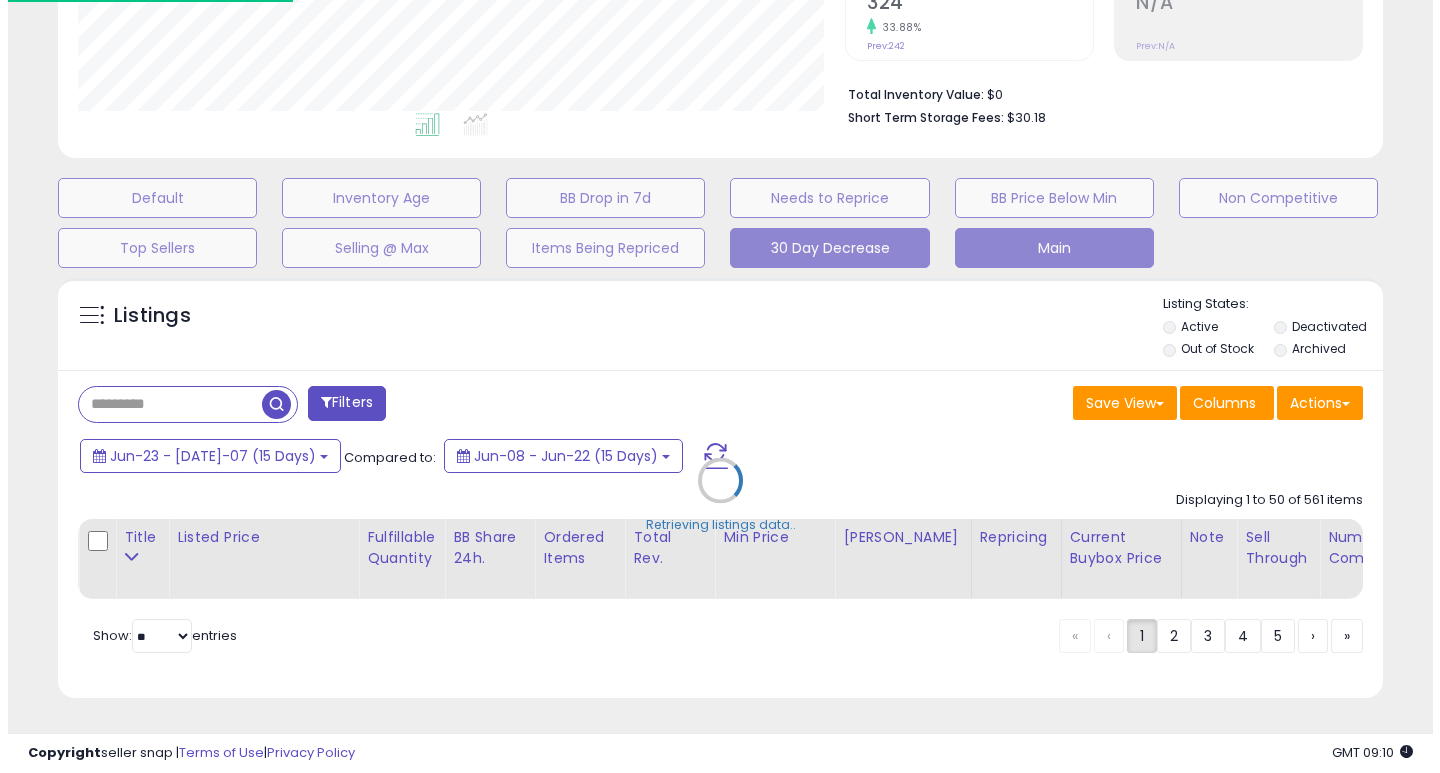 scroll, scrollTop: 467, scrollLeft: 0, axis: vertical 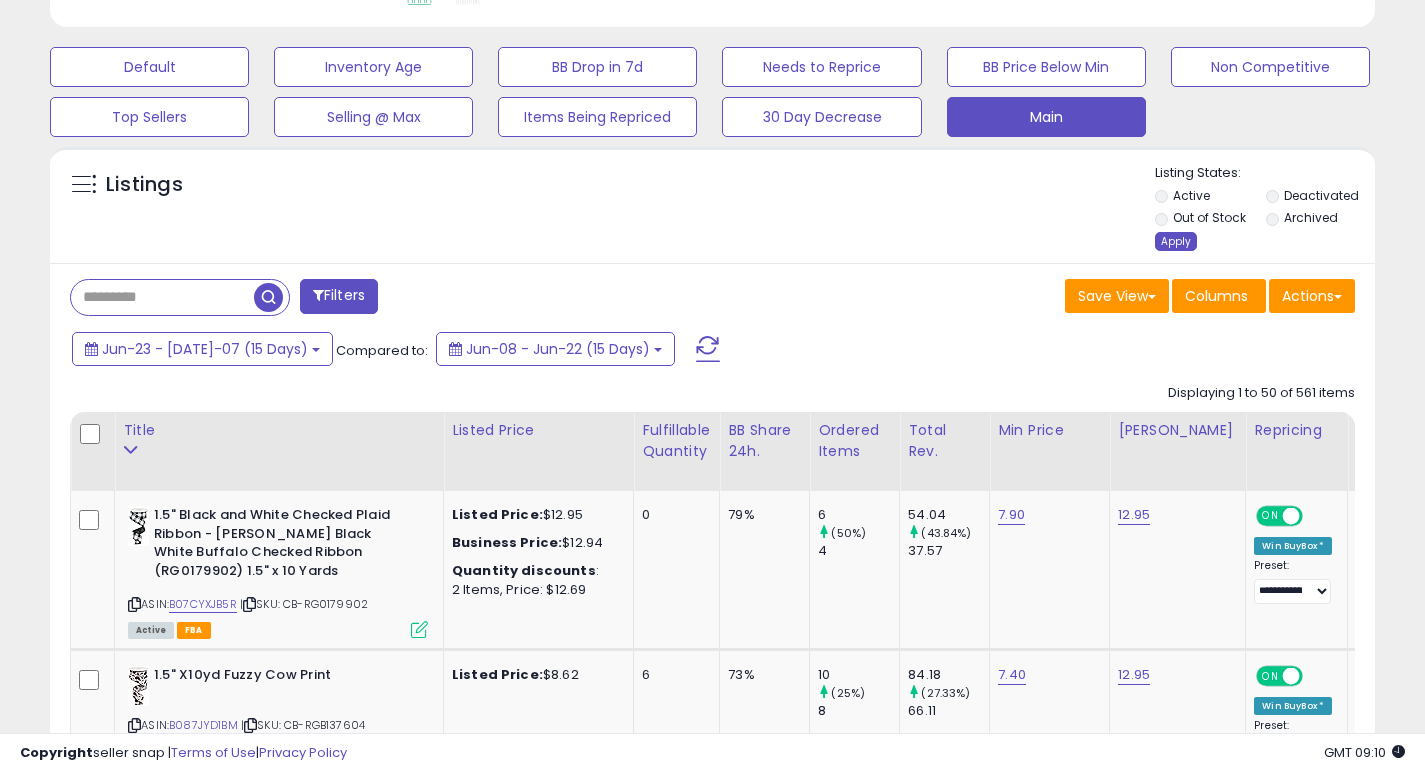 click on "Apply" at bounding box center [1176, 241] 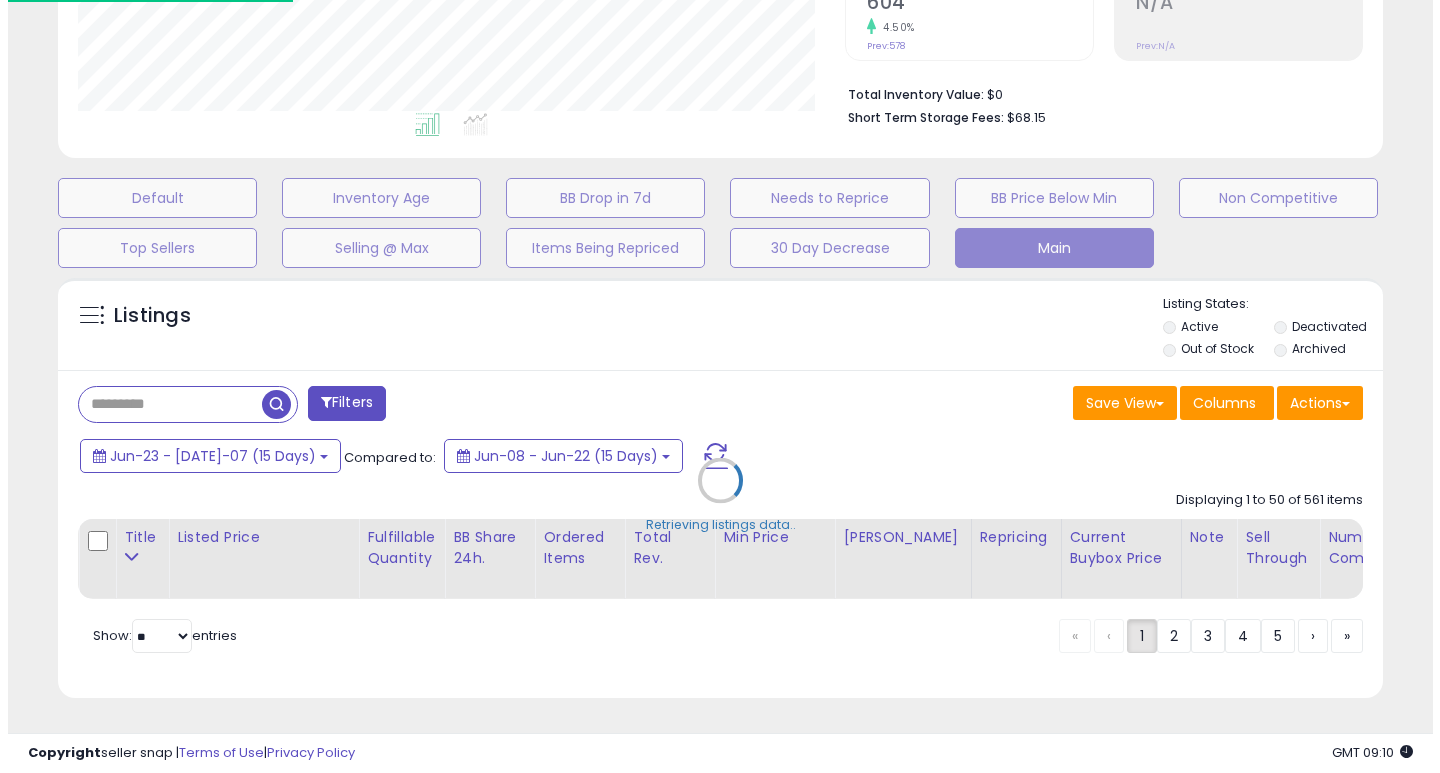 scroll, scrollTop: 467, scrollLeft: 0, axis: vertical 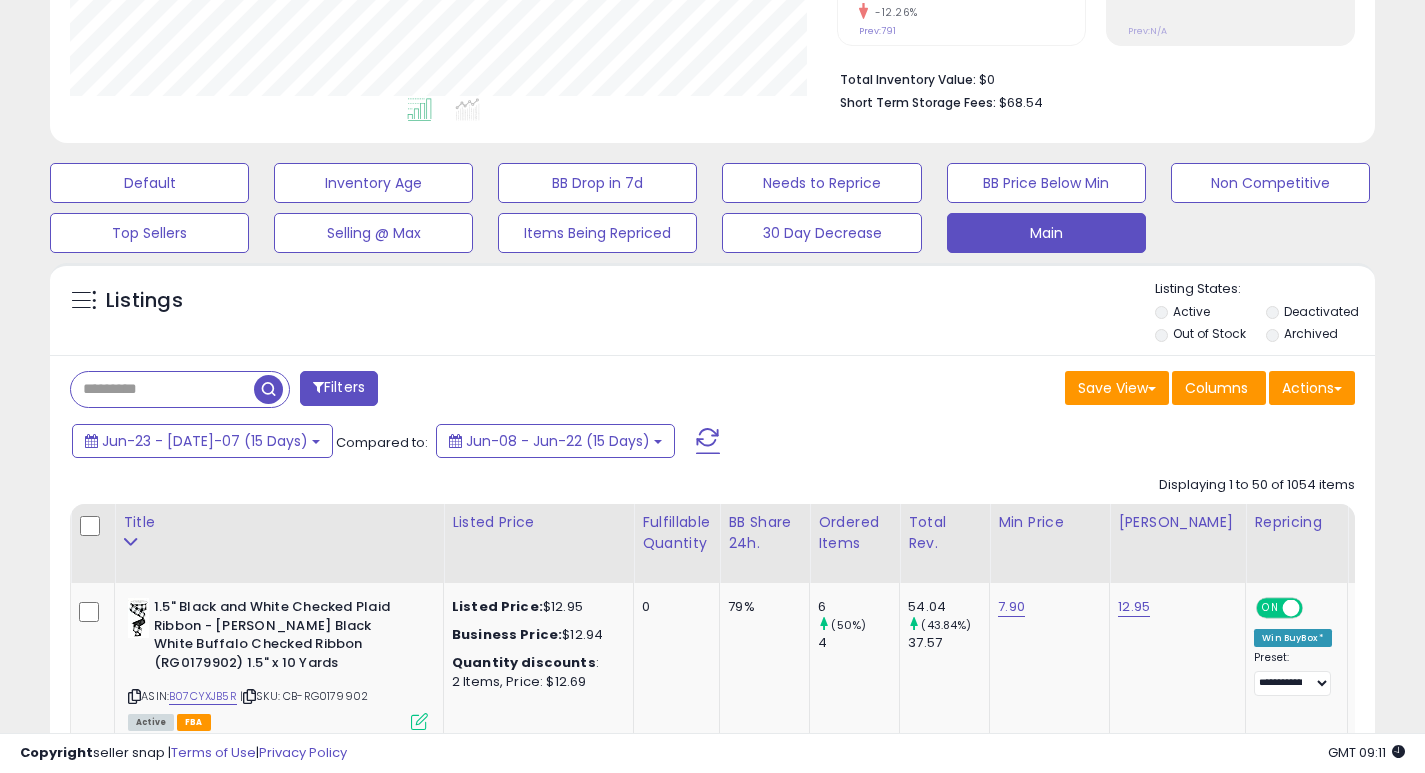 click on "Save View
Save As New View
Update Current View
Columns
Actions
Import  Export Visible Columns" at bounding box center (1042, 390) 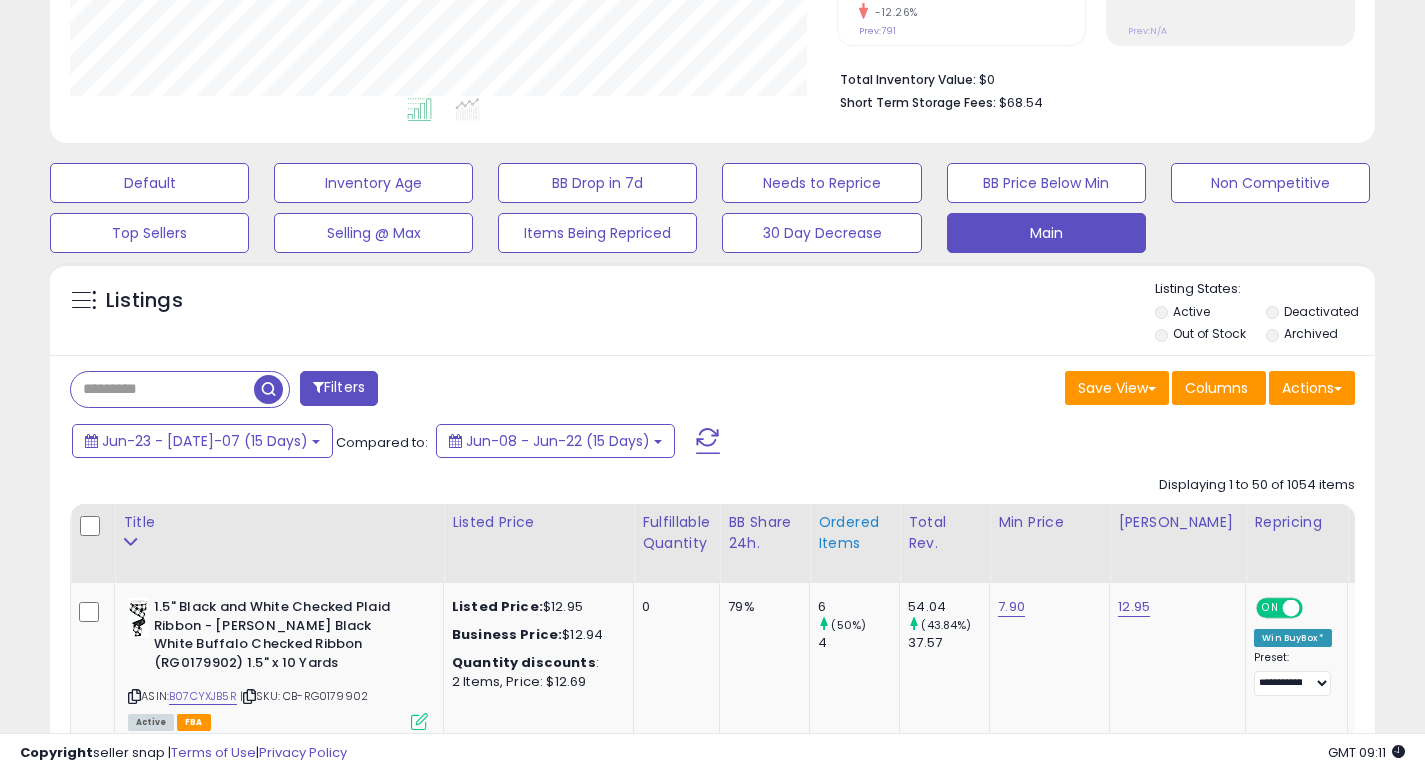 click on "Ordered Items" at bounding box center (854, 533) 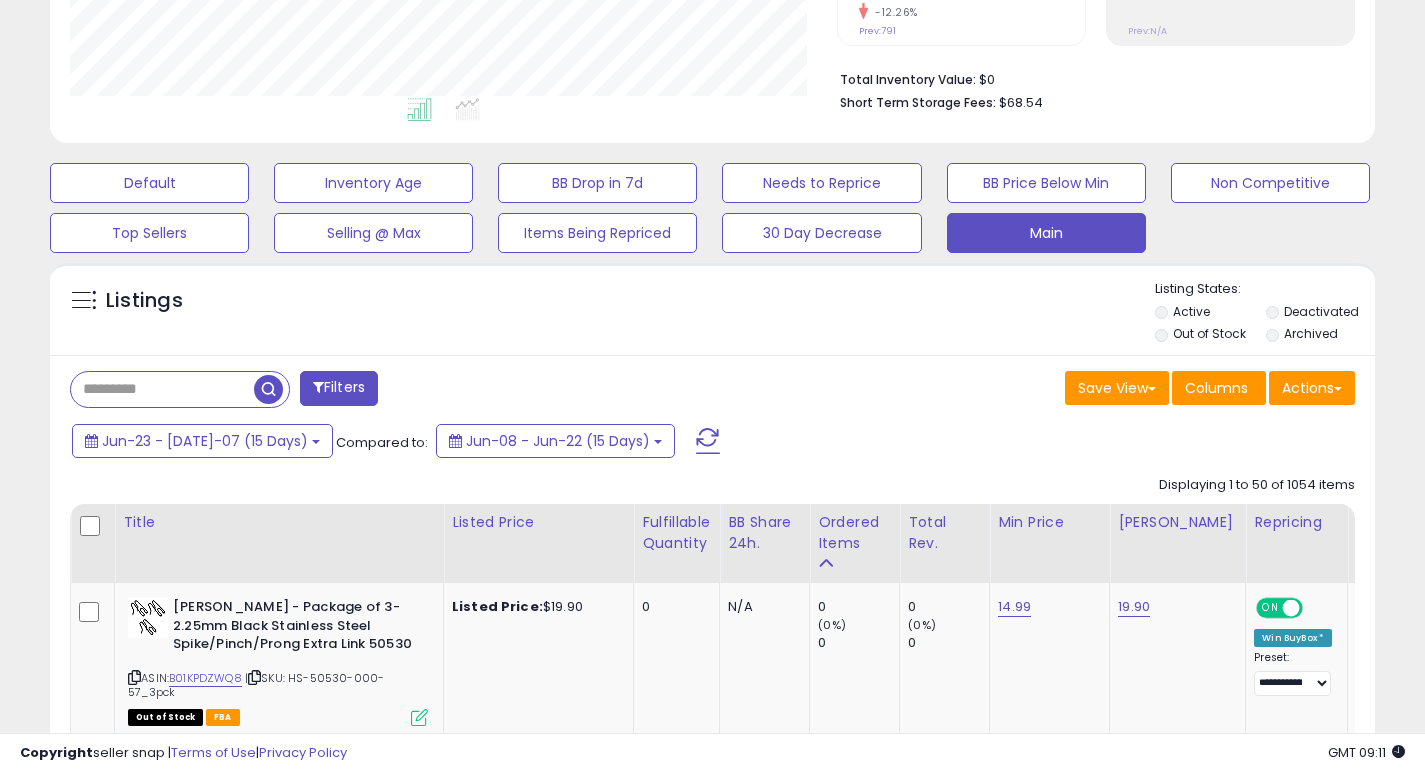 click on "Ordered Items" at bounding box center (854, 533) 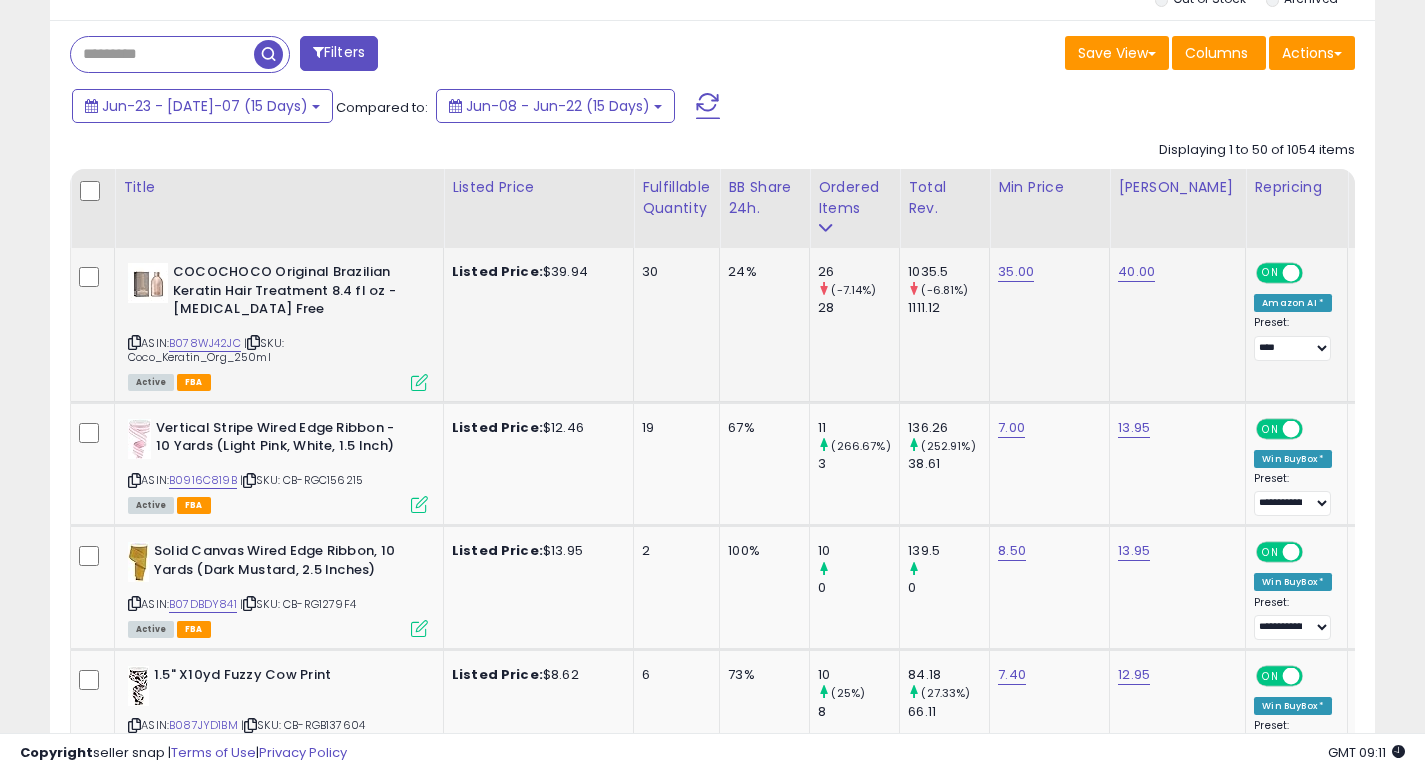 scroll, scrollTop: 809, scrollLeft: 0, axis: vertical 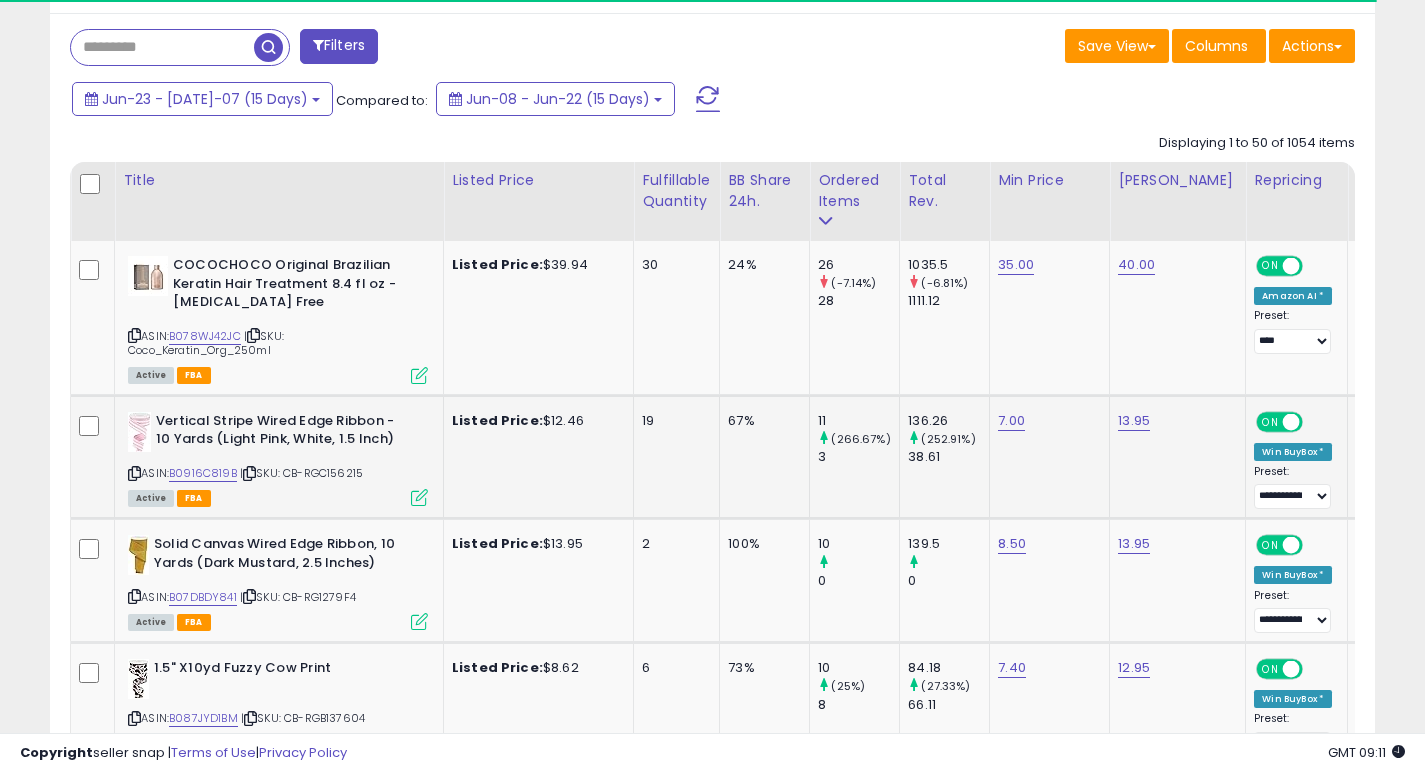 click on "Listed Price:  $12.46" 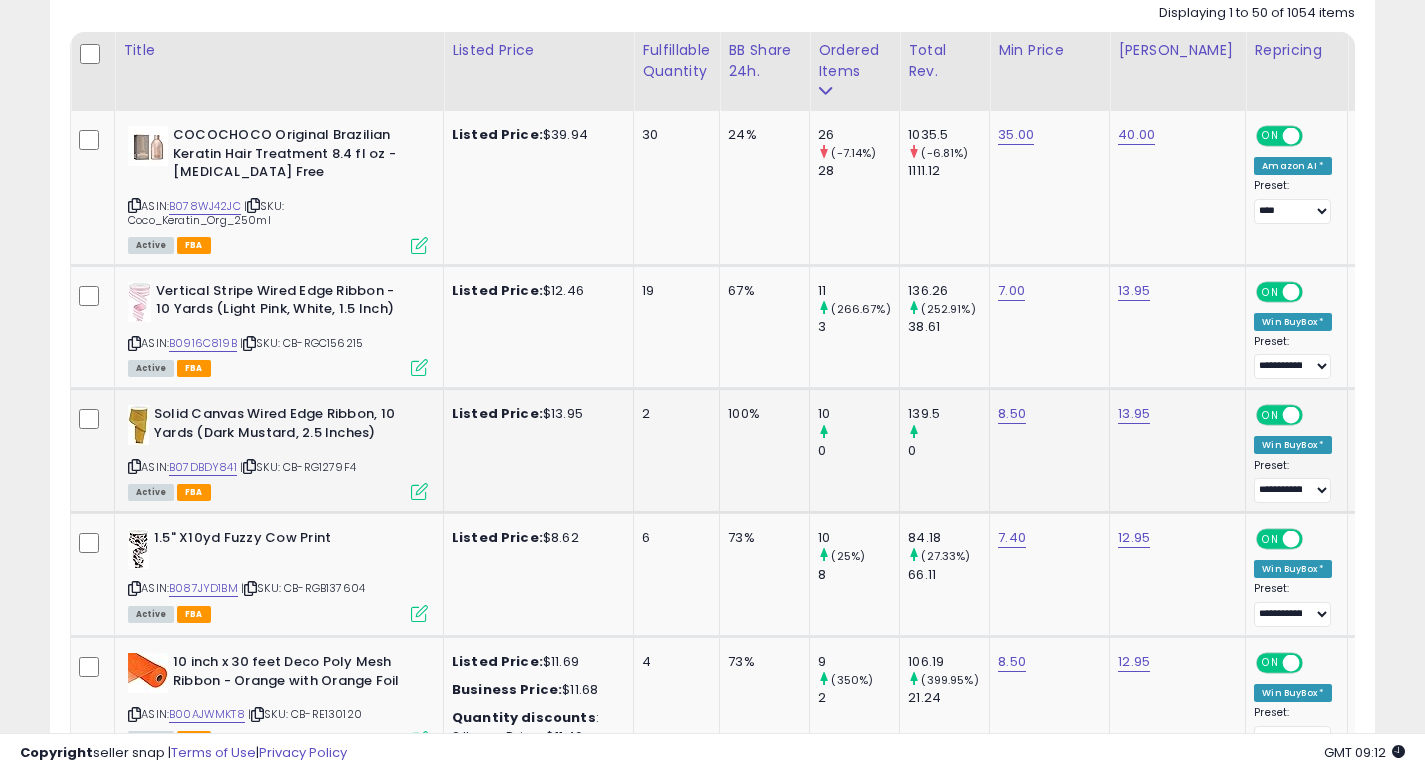 scroll, scrollTop: 914, scrollLeft: 0, axis: vertical 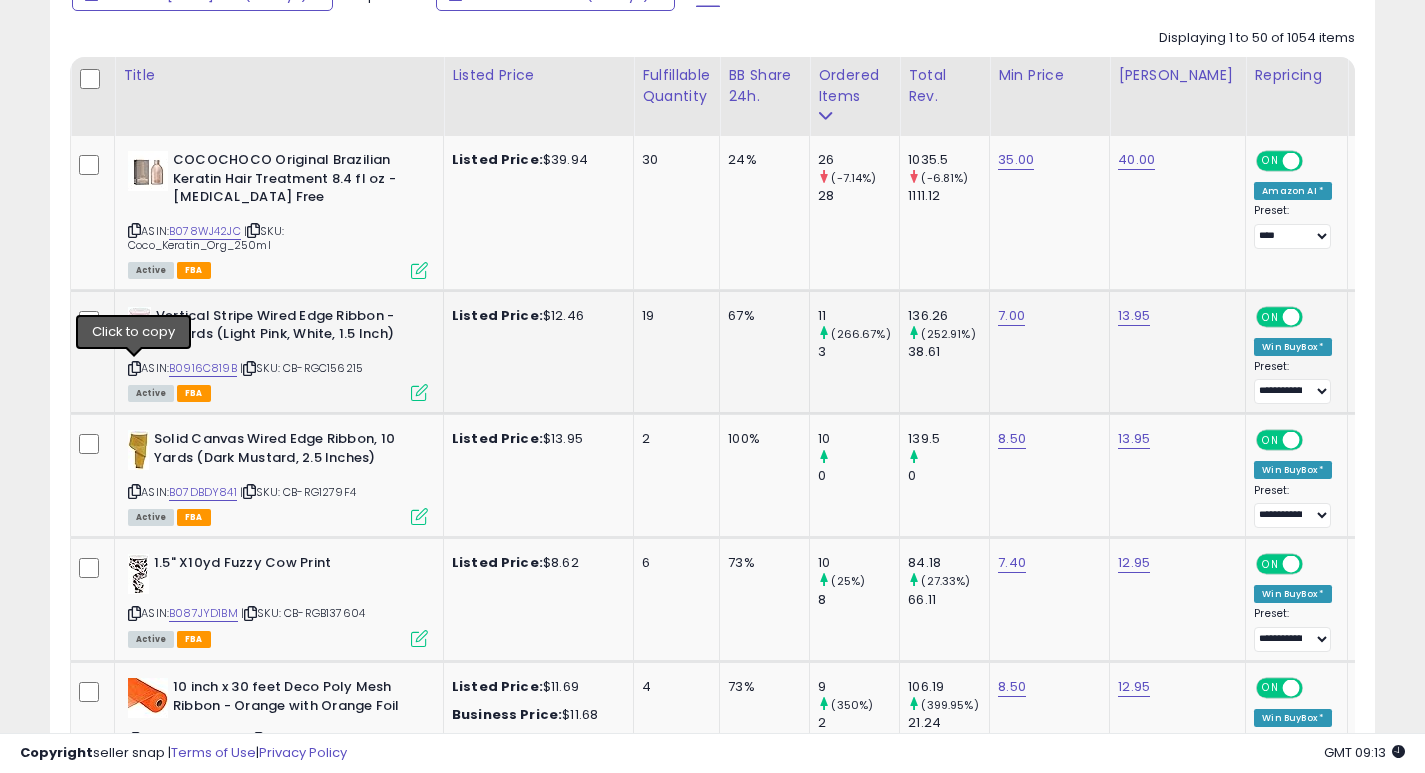 click at bounding box center [134, 368] 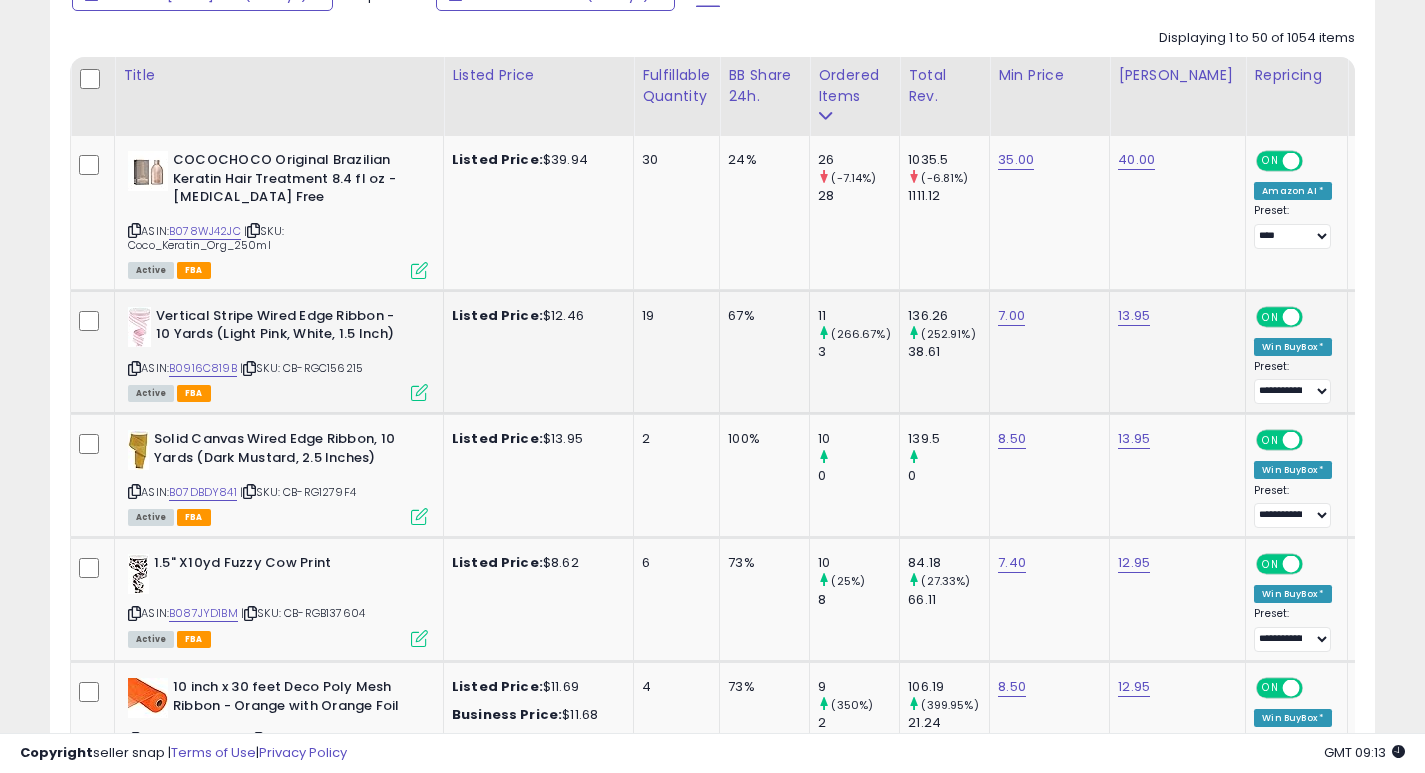 click on "Listed Price:  $12.46" 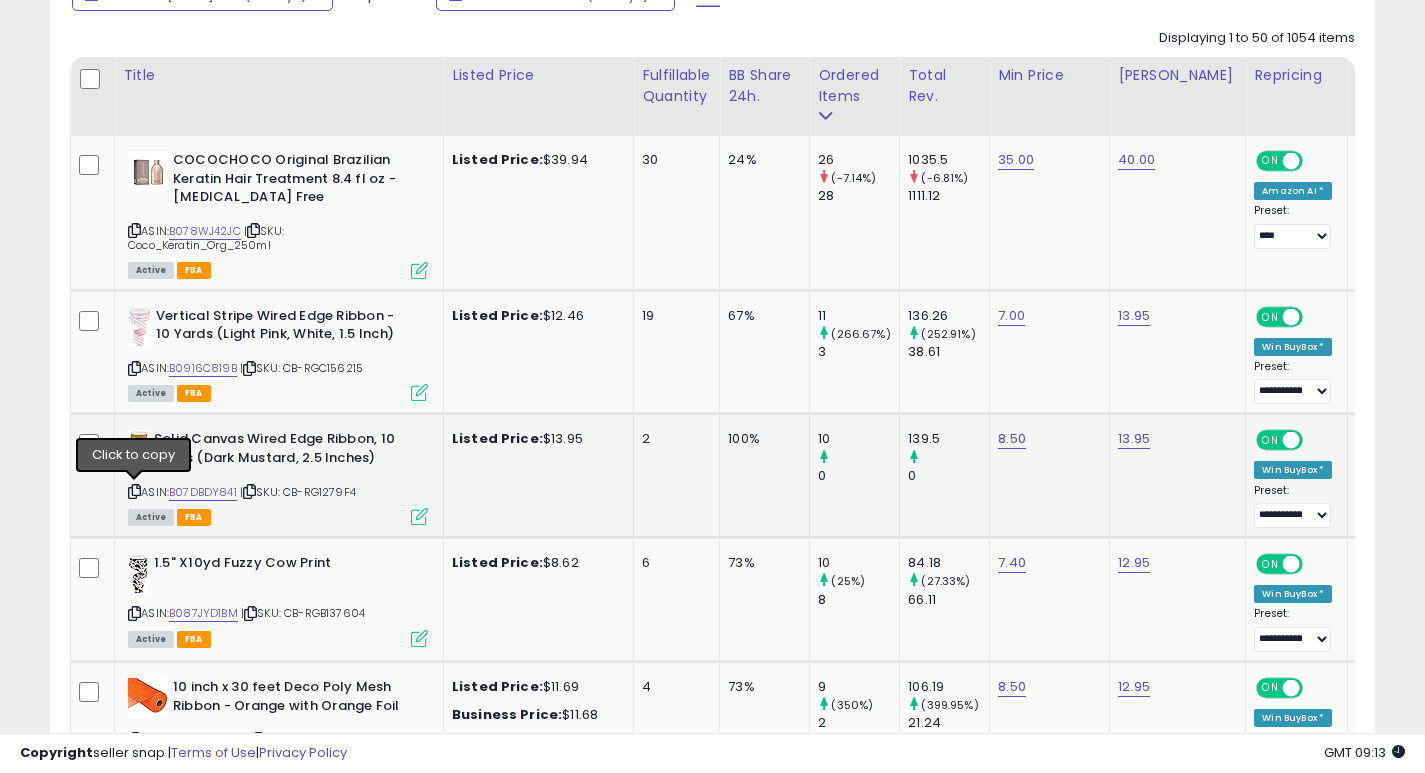 click at bounding box center [134, 491] 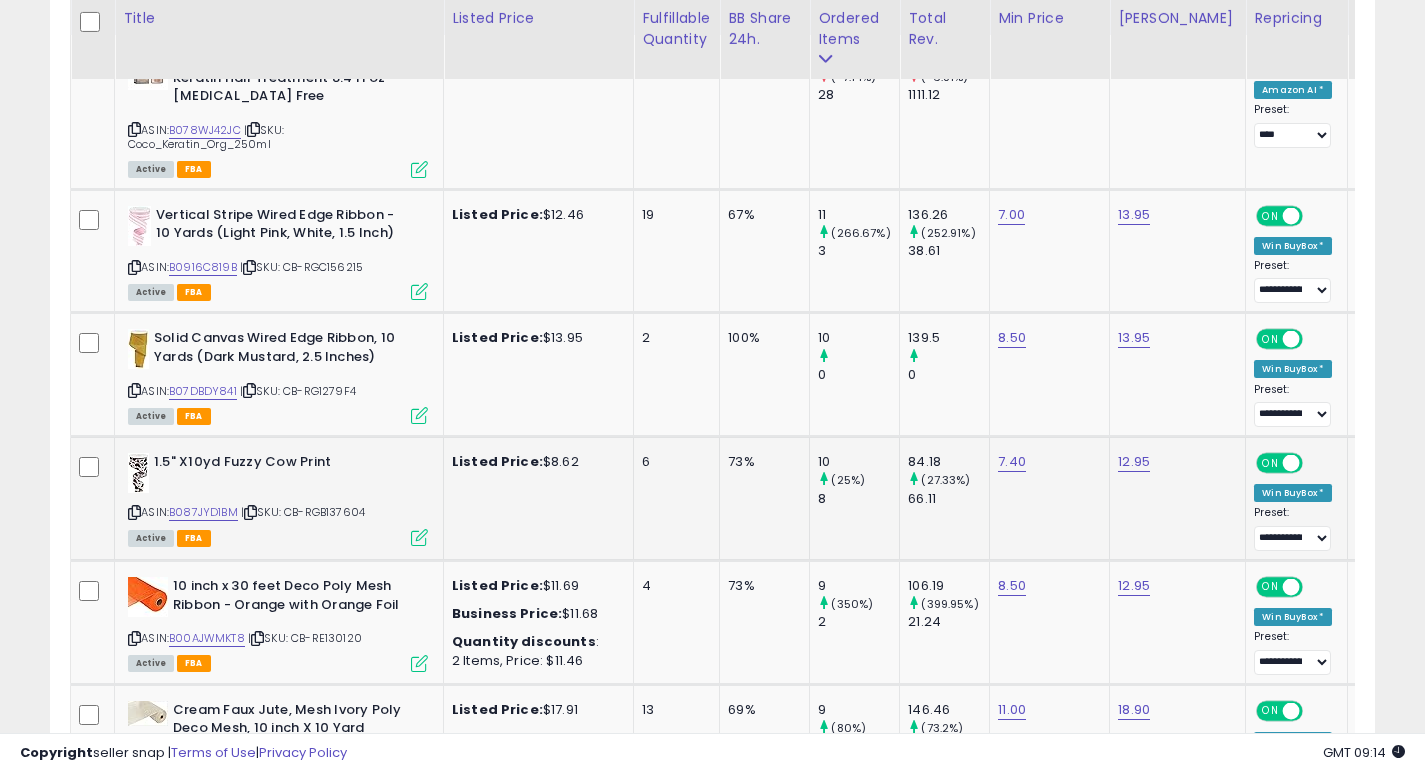 scroll, scrollTop: 1036, scrollLeft: 0, axis: vertical 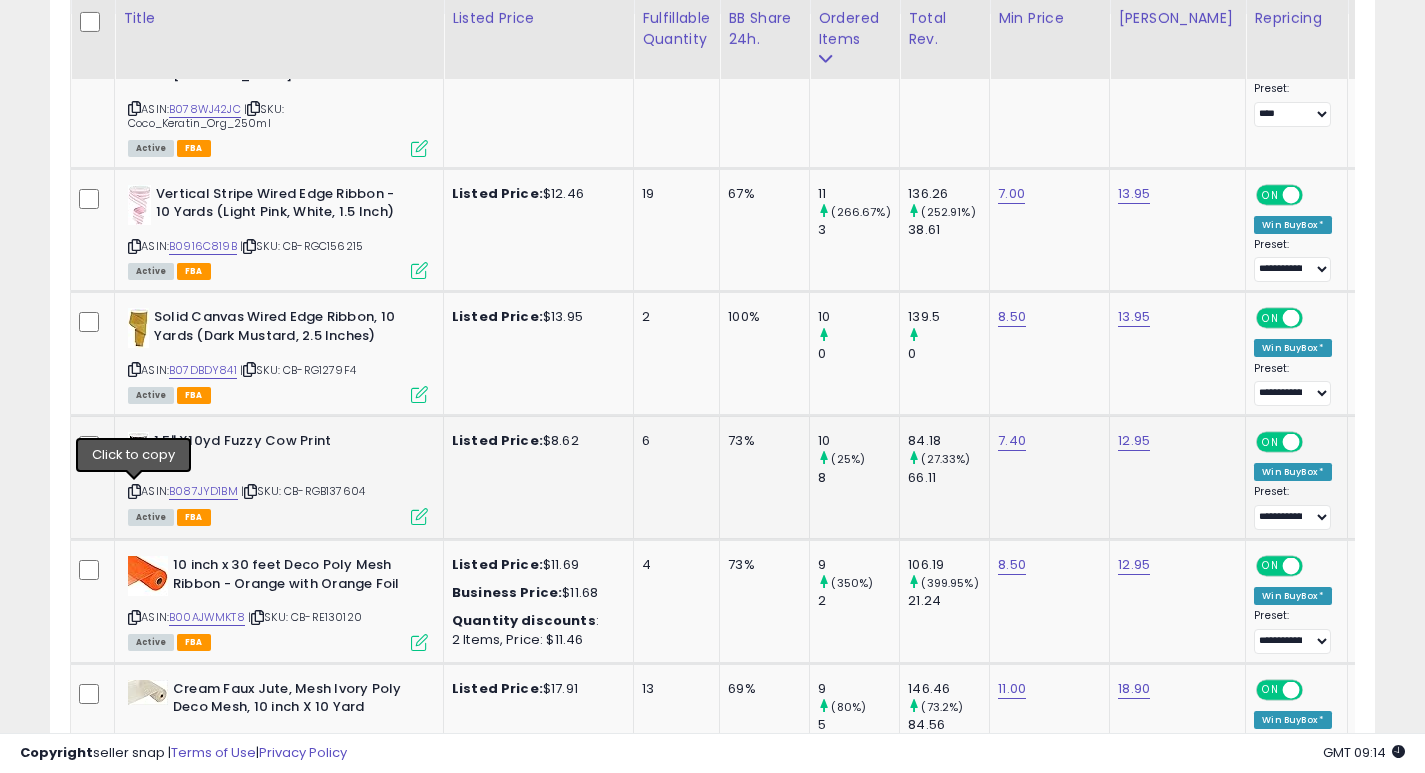 click at bounding box center [134, 491] 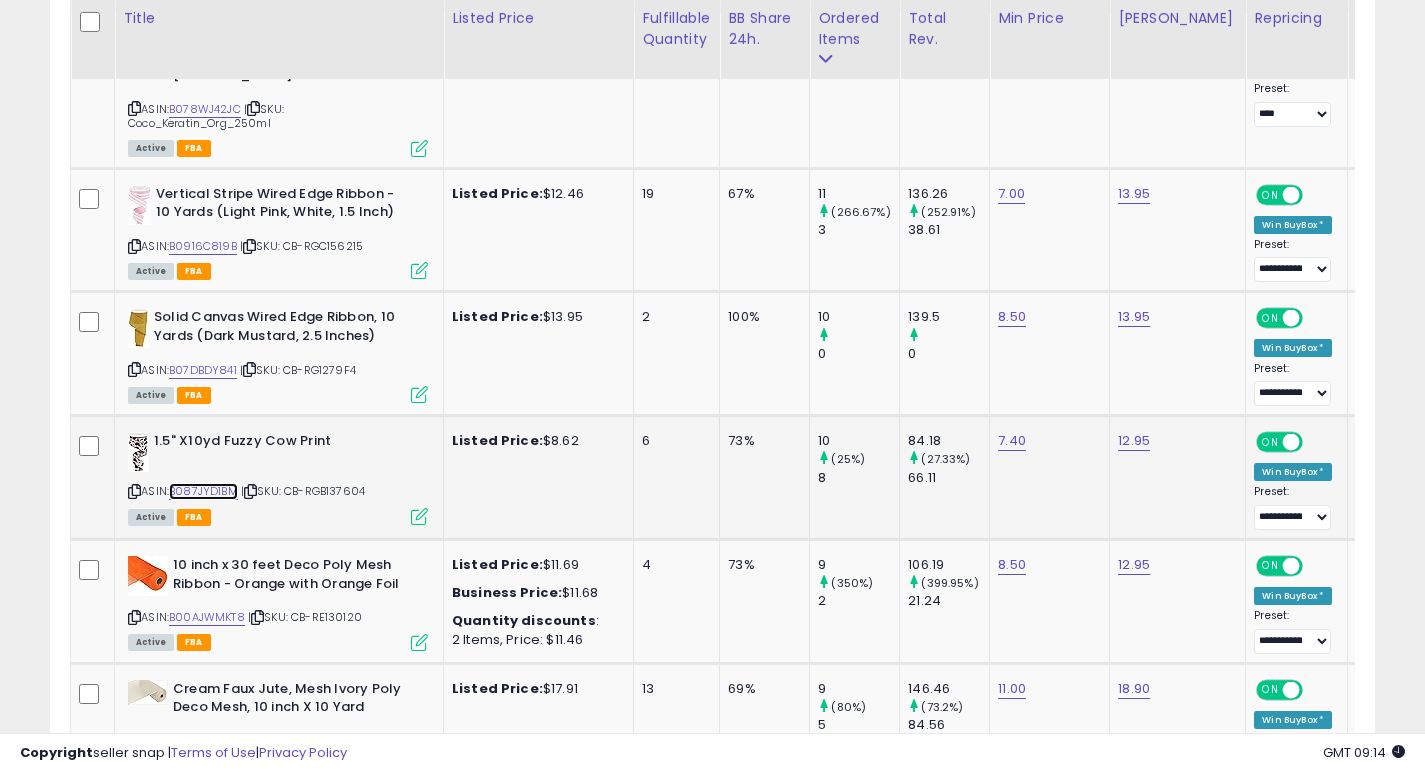 click on "B087JYD1BM" at bounding box center (203, 491) 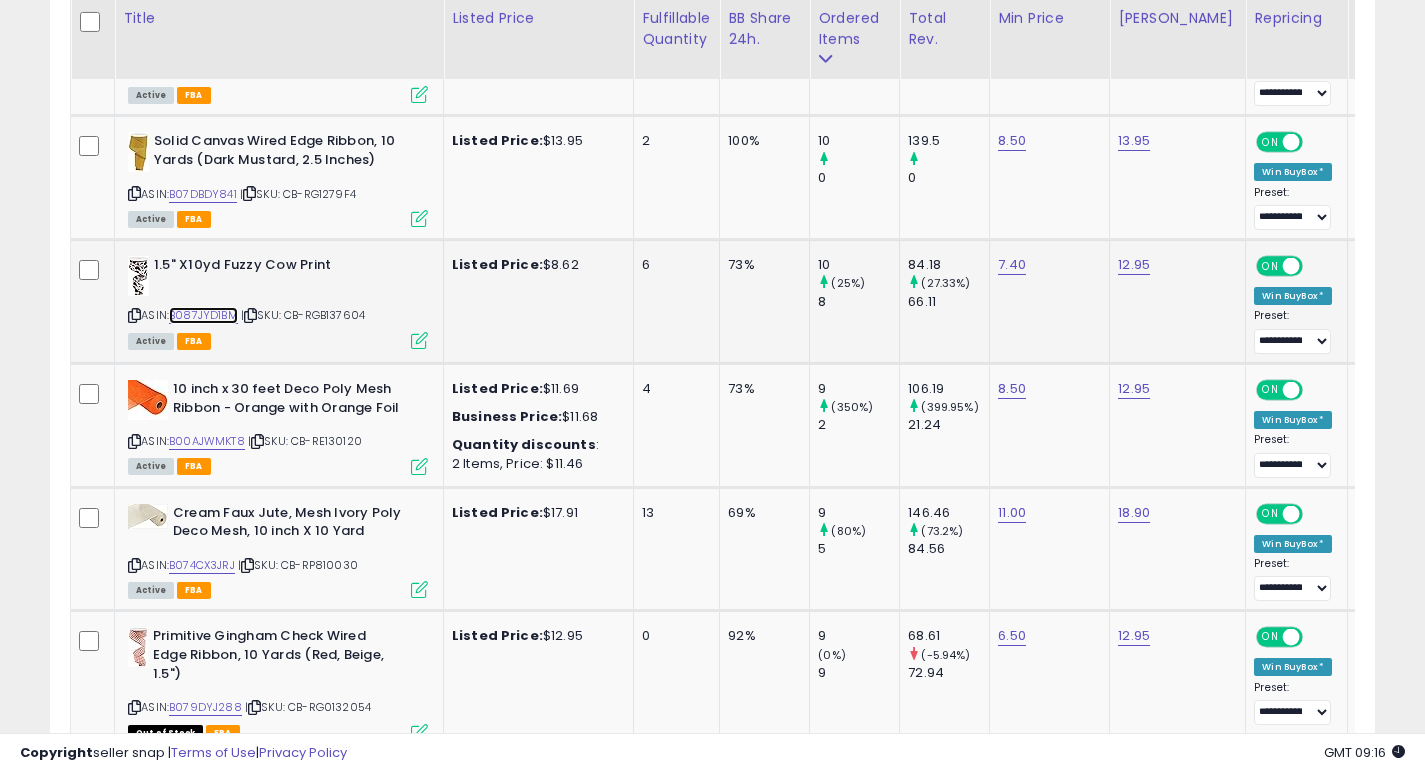 scroll, scrollTop: 1227, scrollLeft: 0, axis: vertical 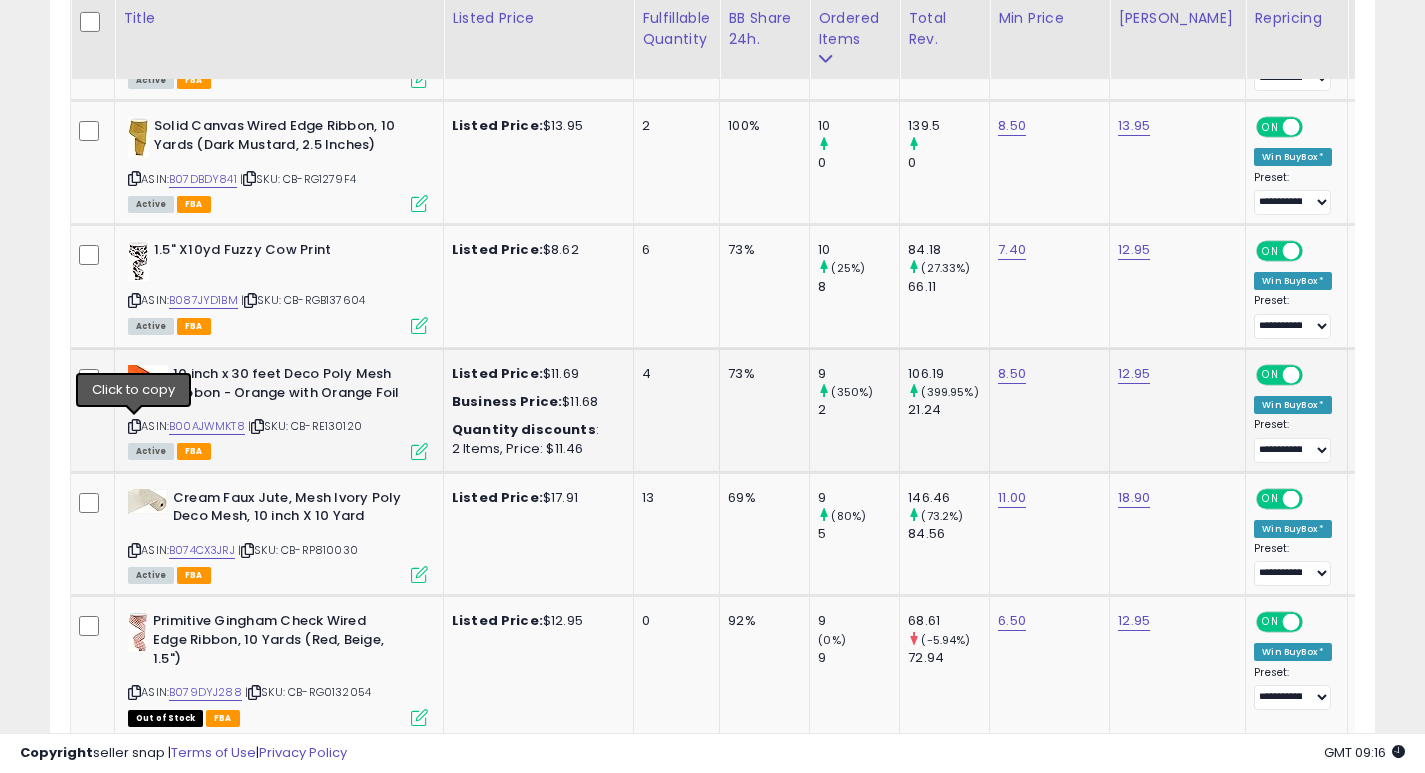click at bounding box center [134, 426] 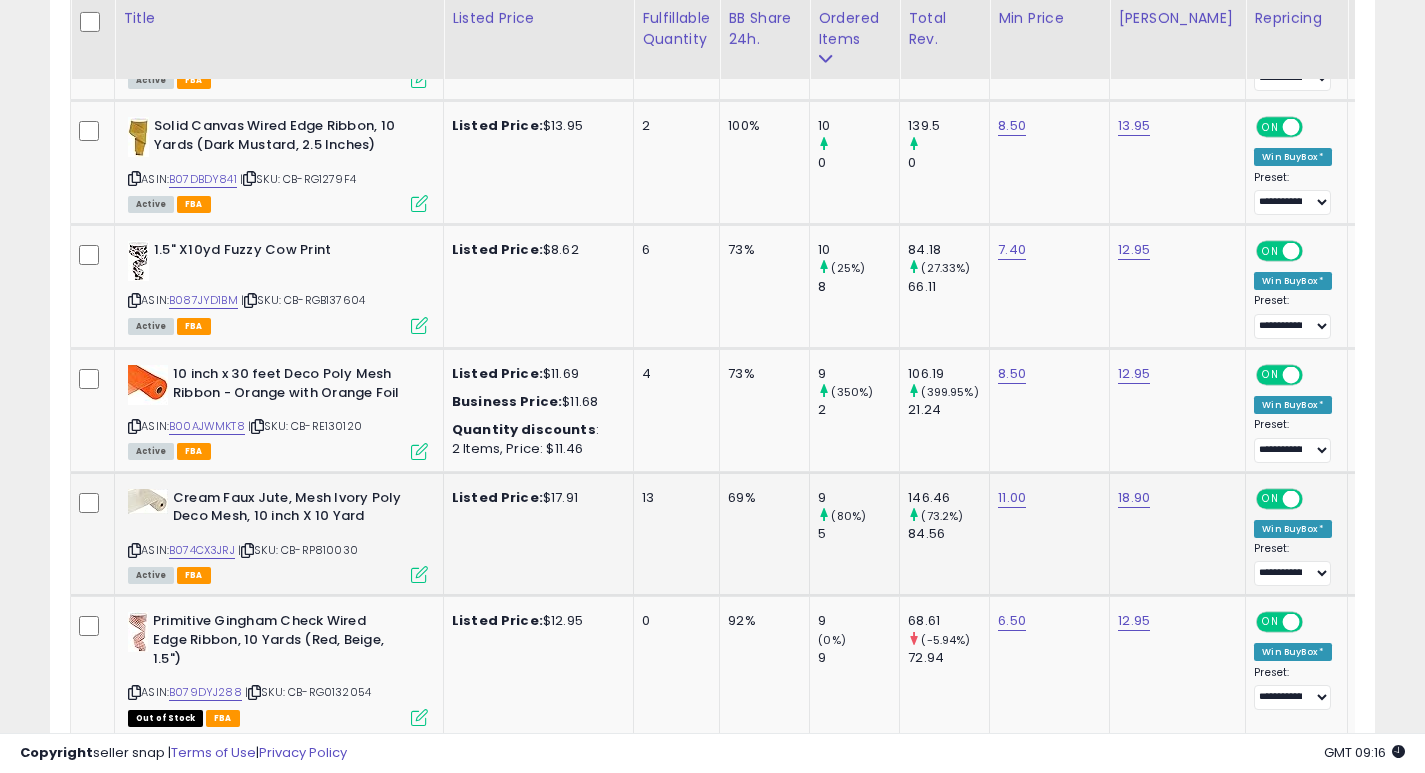 click on "Listed Price:  $17.91" 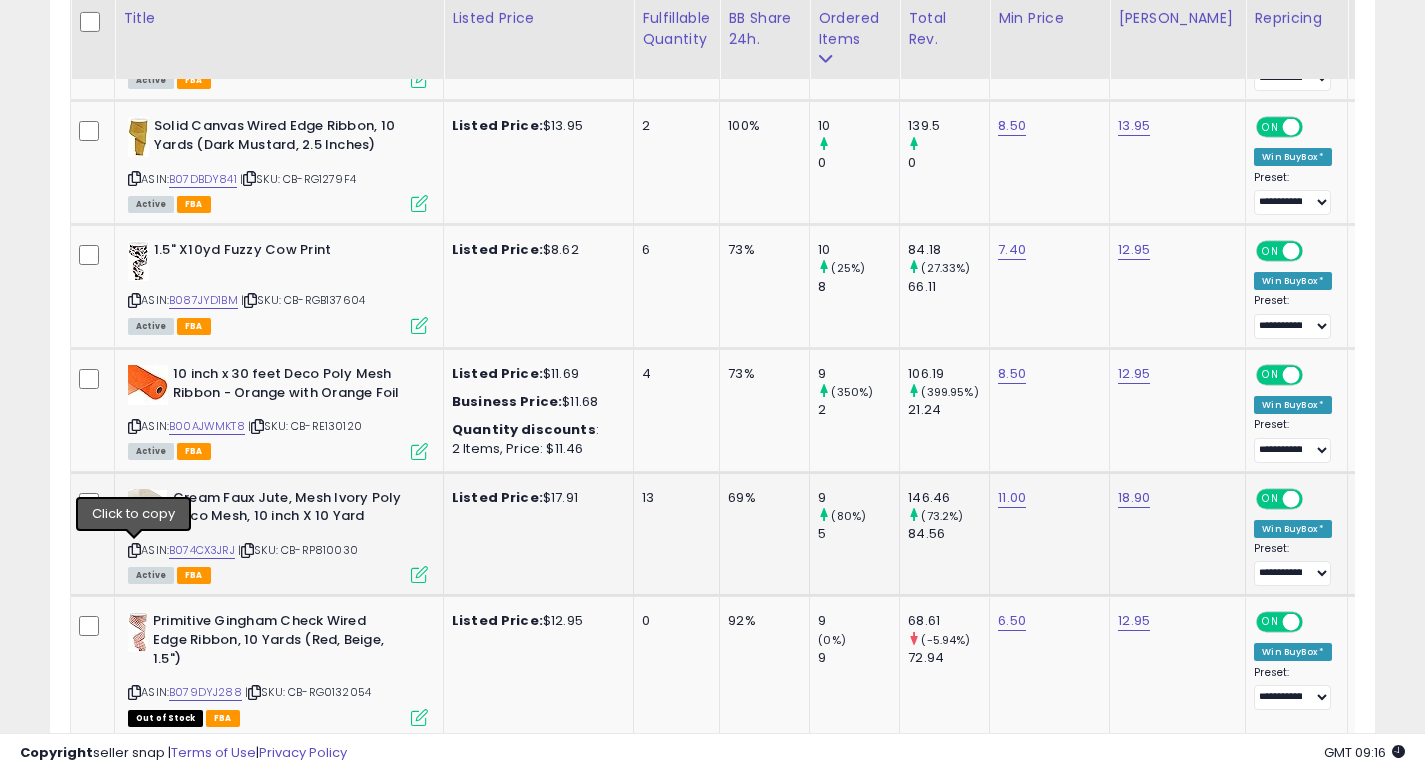 click at bounding box center [134, 550] 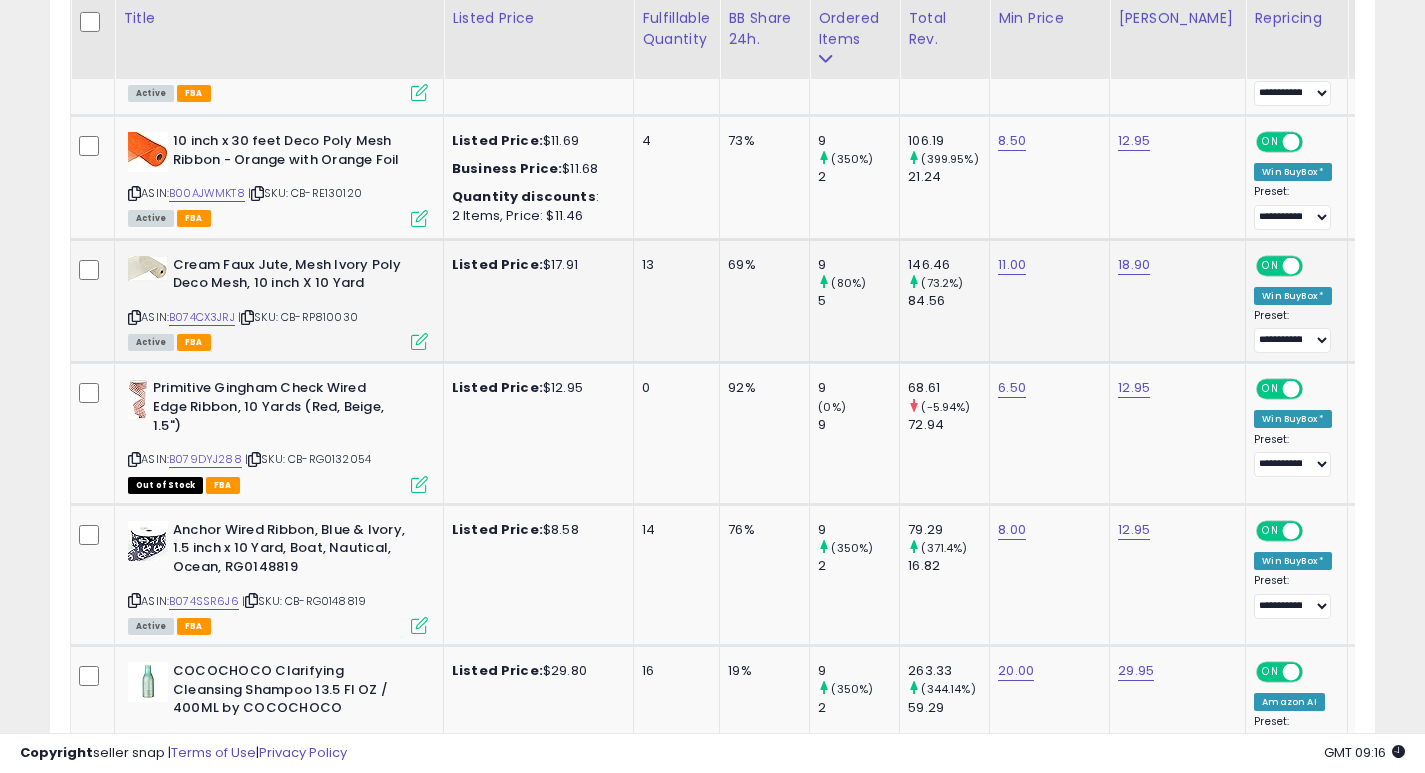scroll, scrollTop: 1461, scrollLeft: 0, axis: vertical 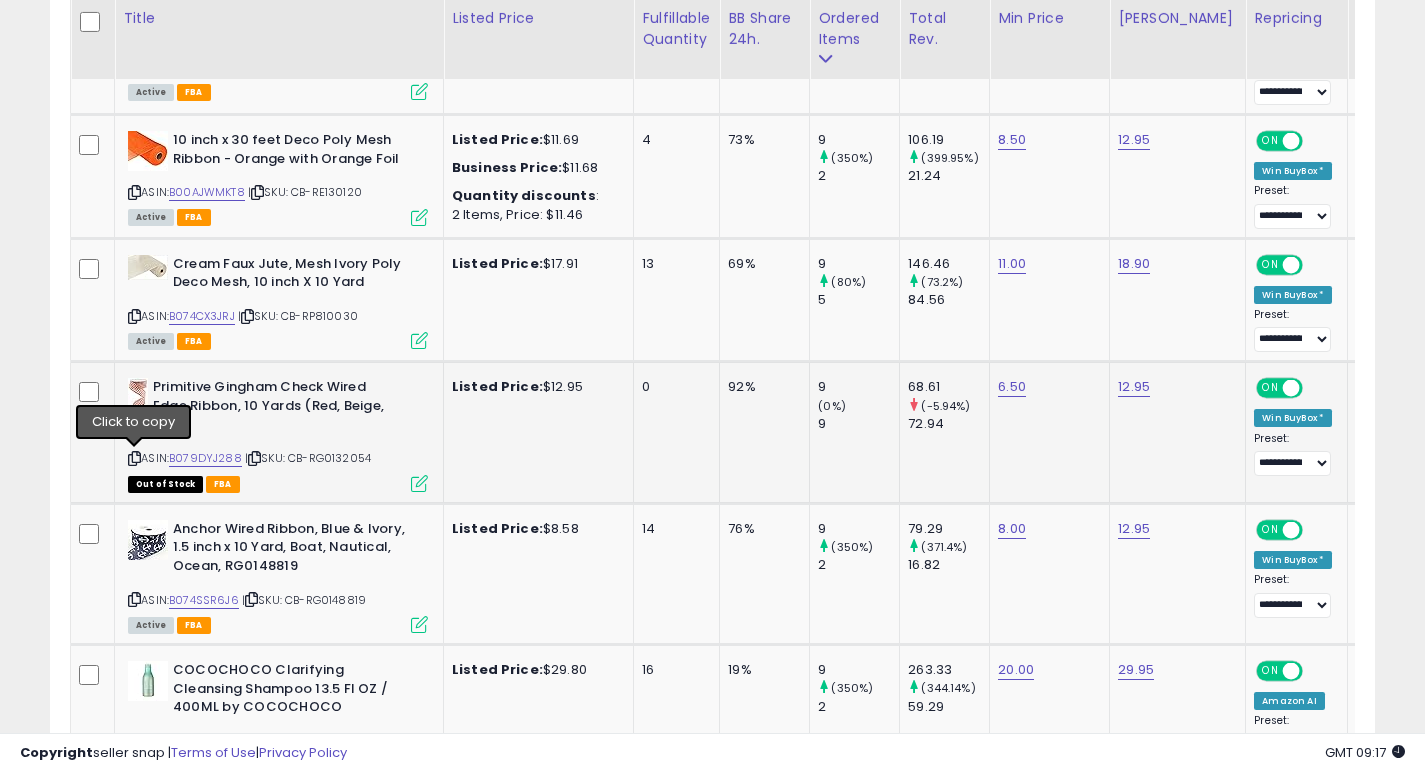 click at bounding box center [134, 458] 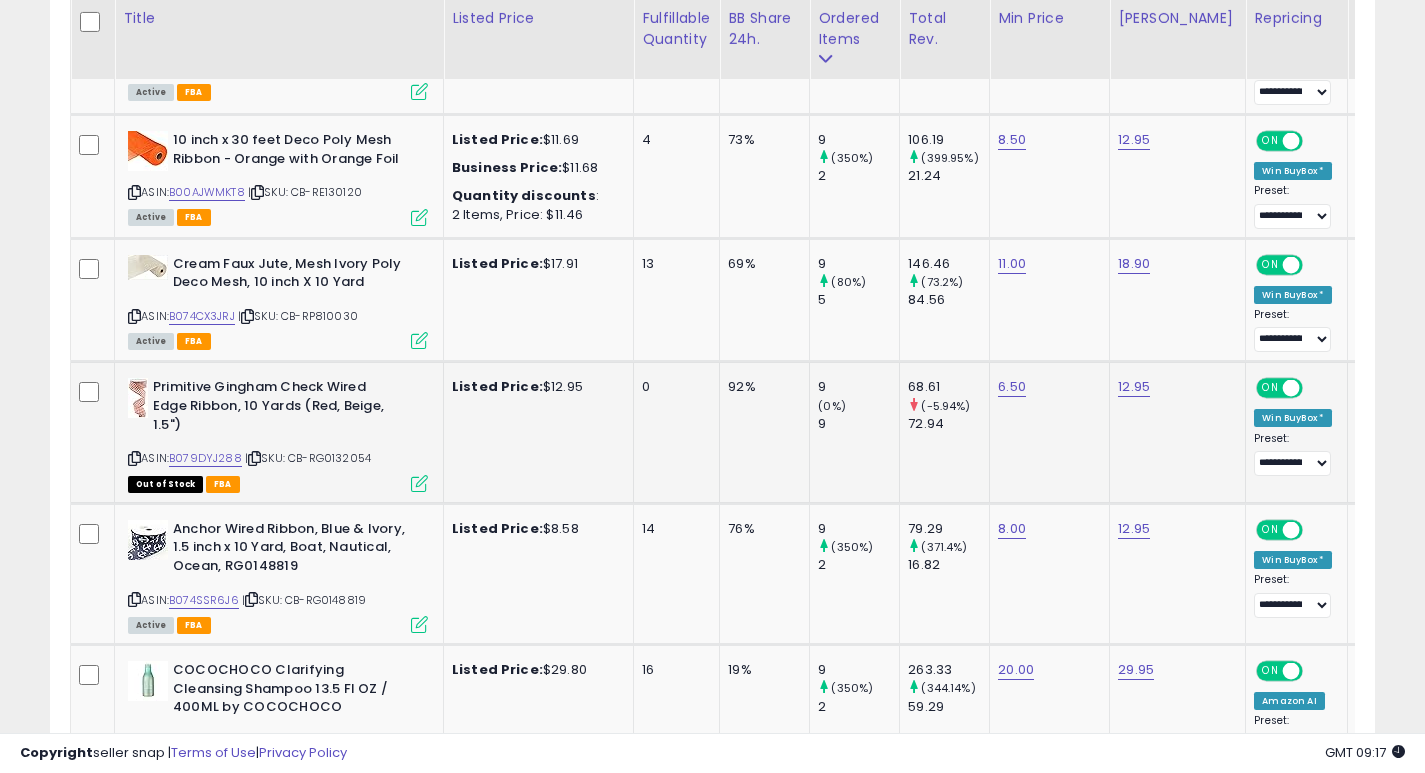 click at bounding box center [134, 458] 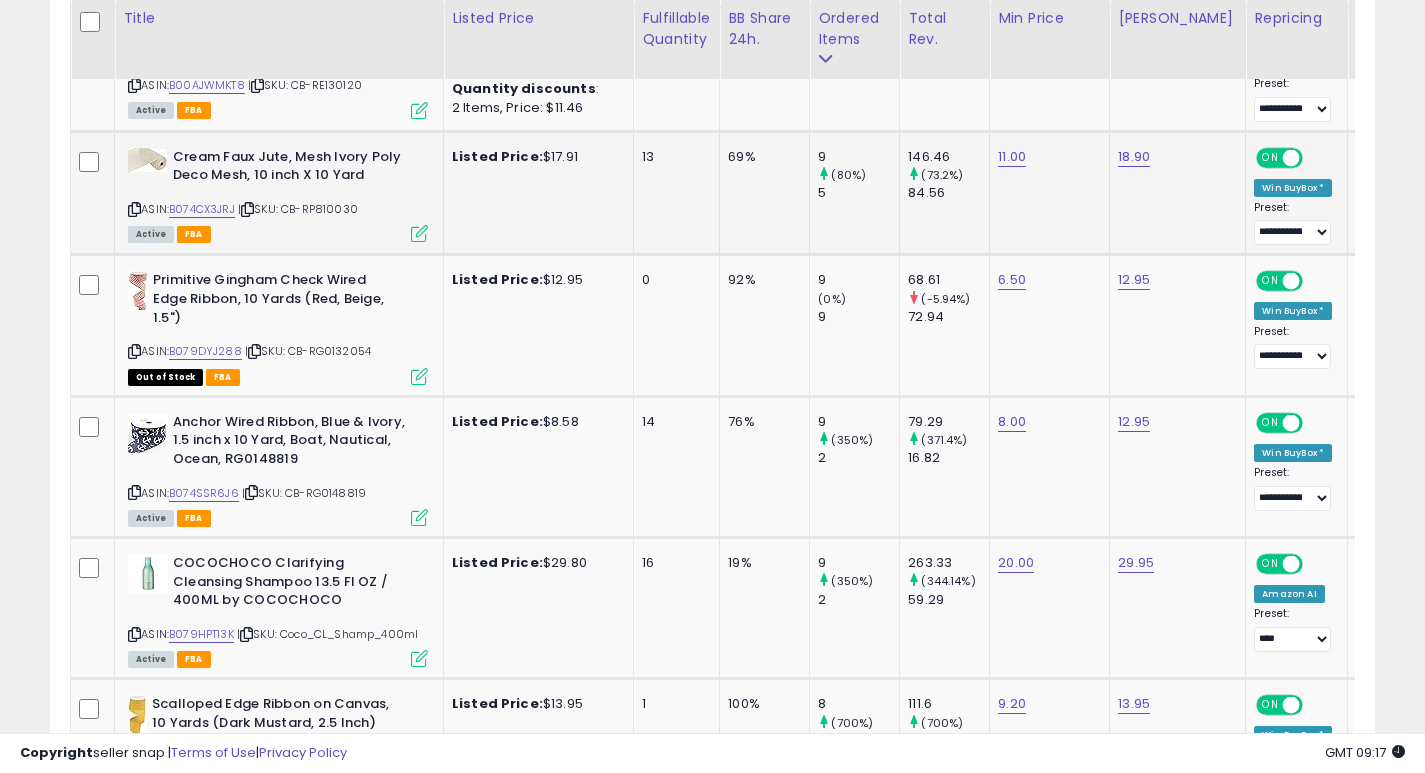 scroll, scrollTop: 1587, scrollLeft: 0, axis: vertical 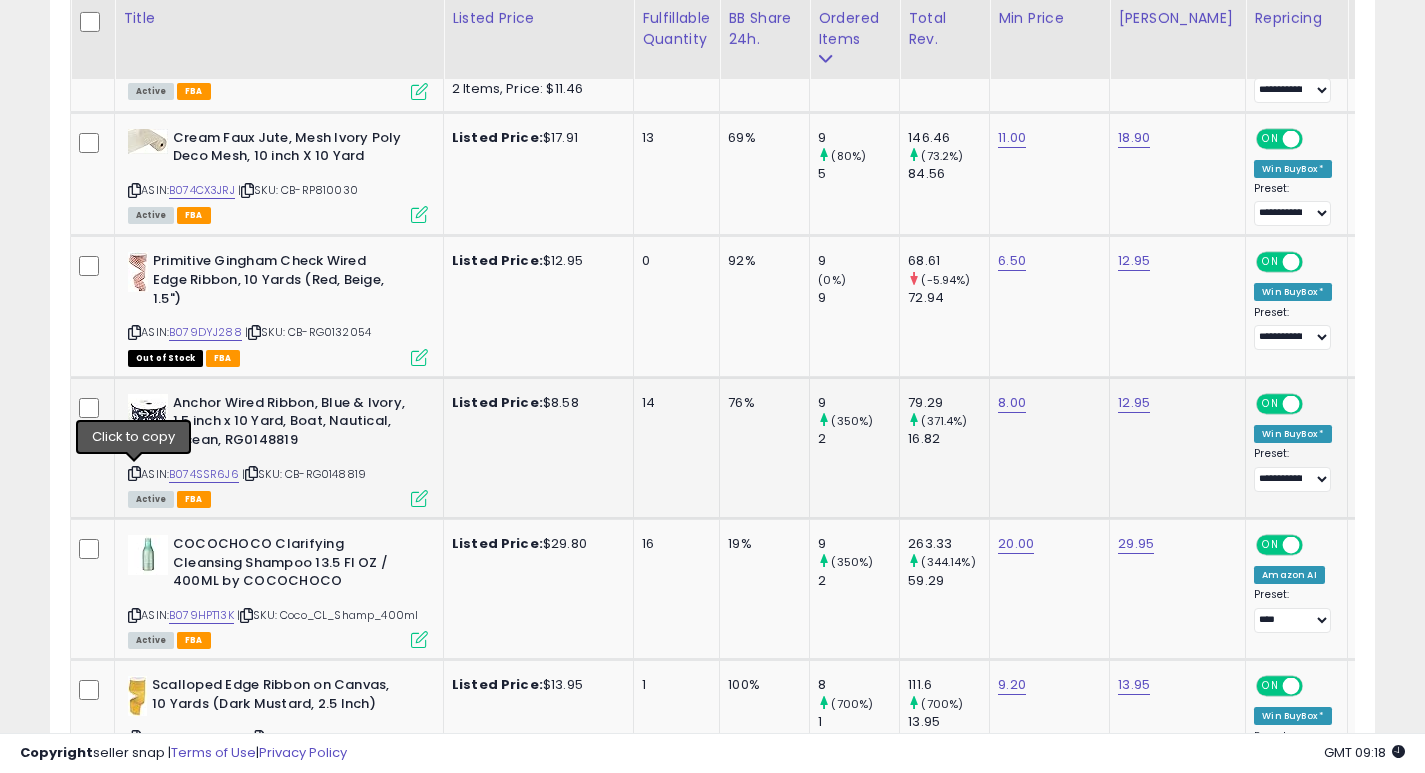 click at bounding box center [134, 473] 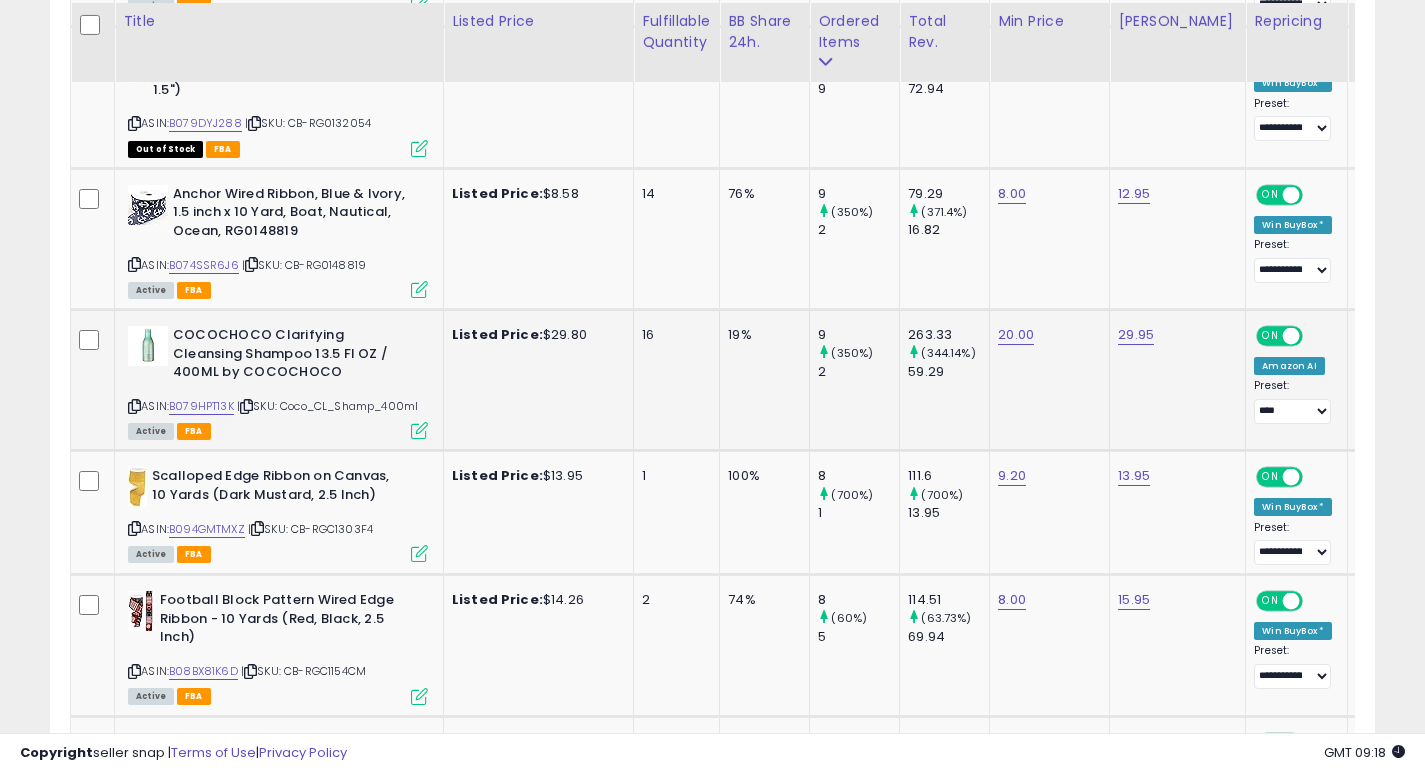 scroll, scrollTop: 1805, scrollLeft: 0, axis: vertical 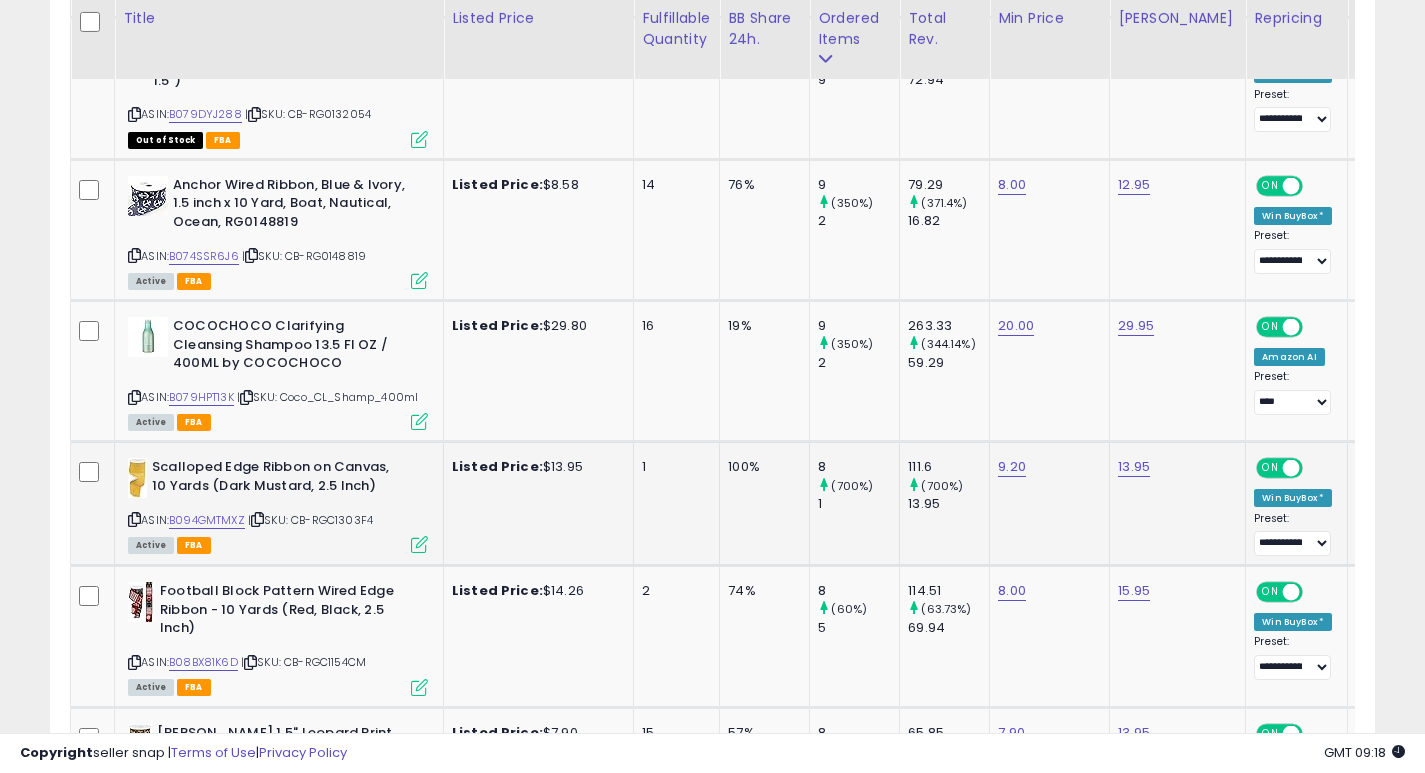 click on "Listed Price:  $13.95" 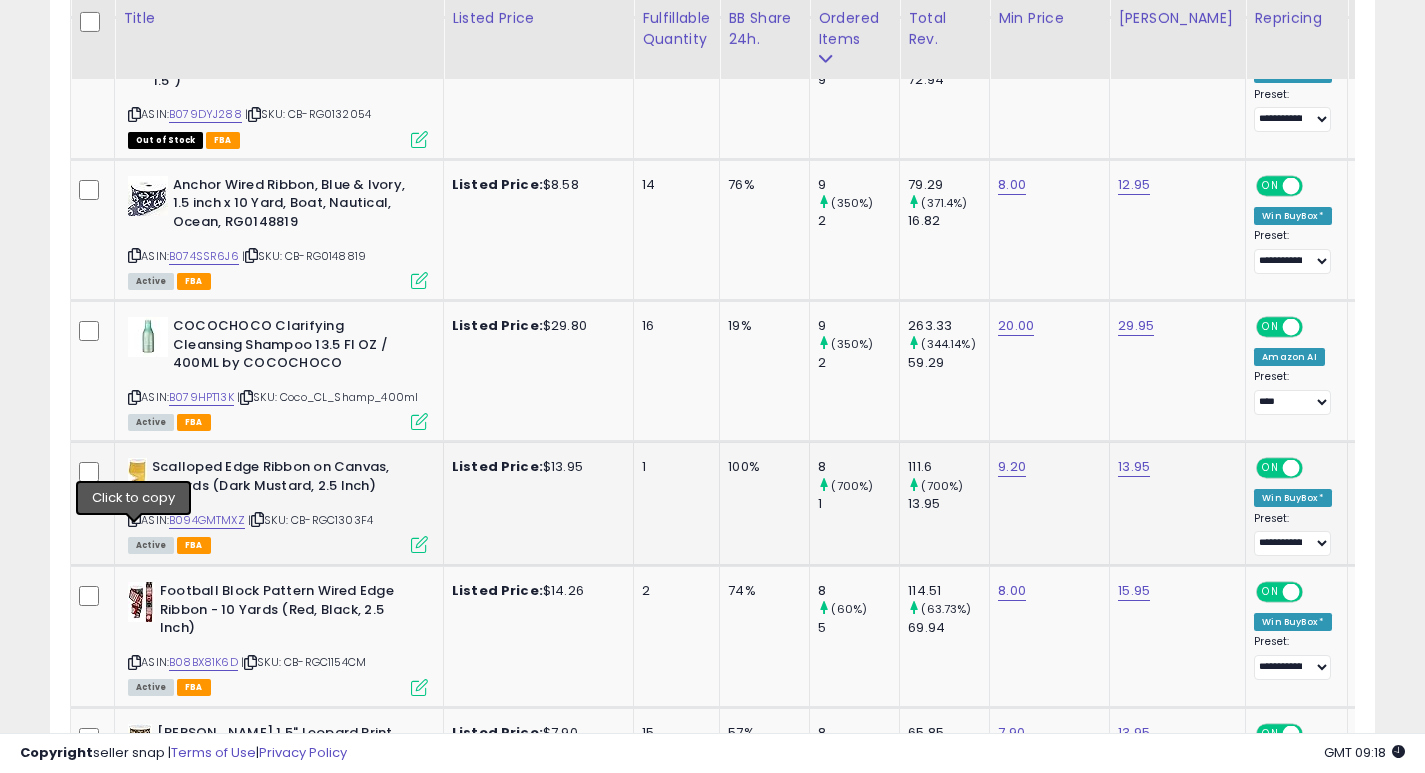 click at bounding box center (134, 519) 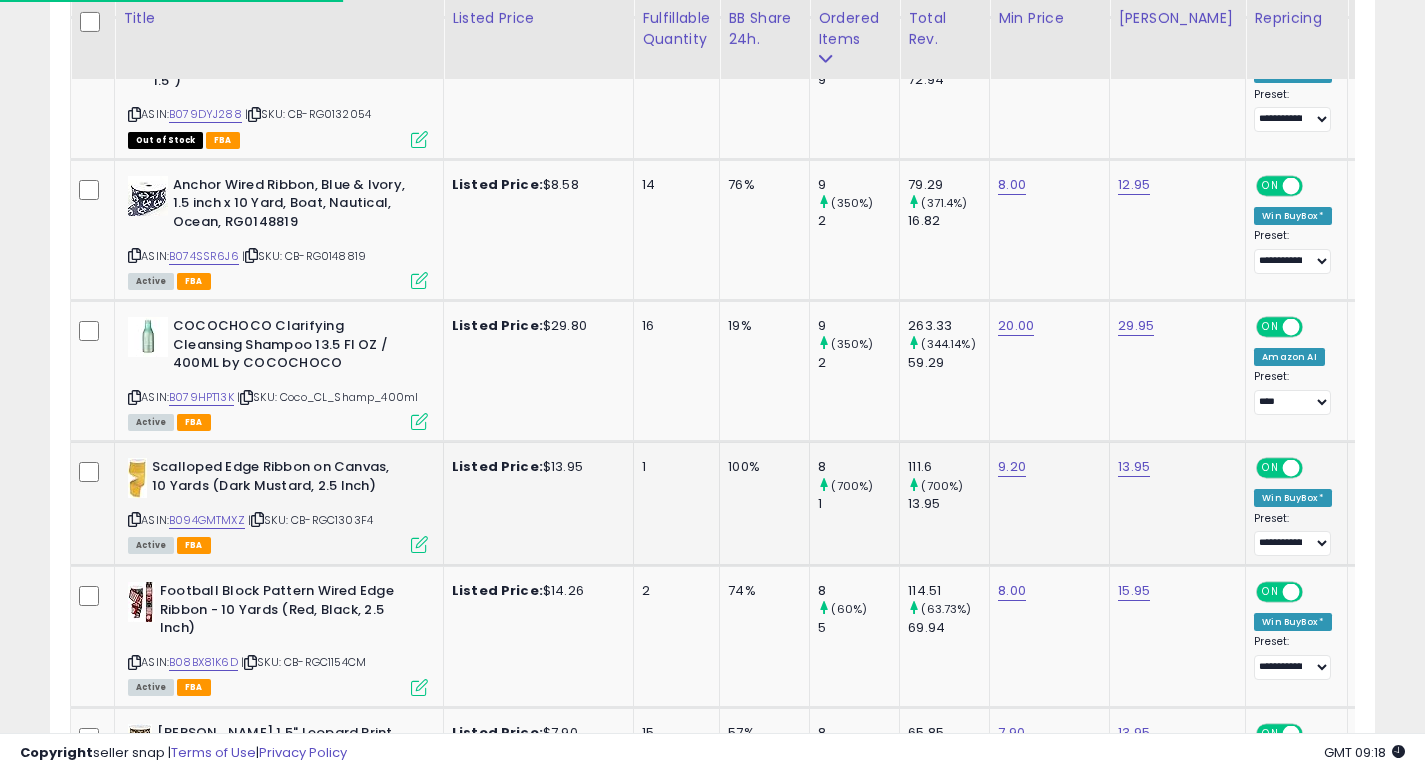 scroll, scrollTop: 0, scrollLeft: 101, axis: horizontal 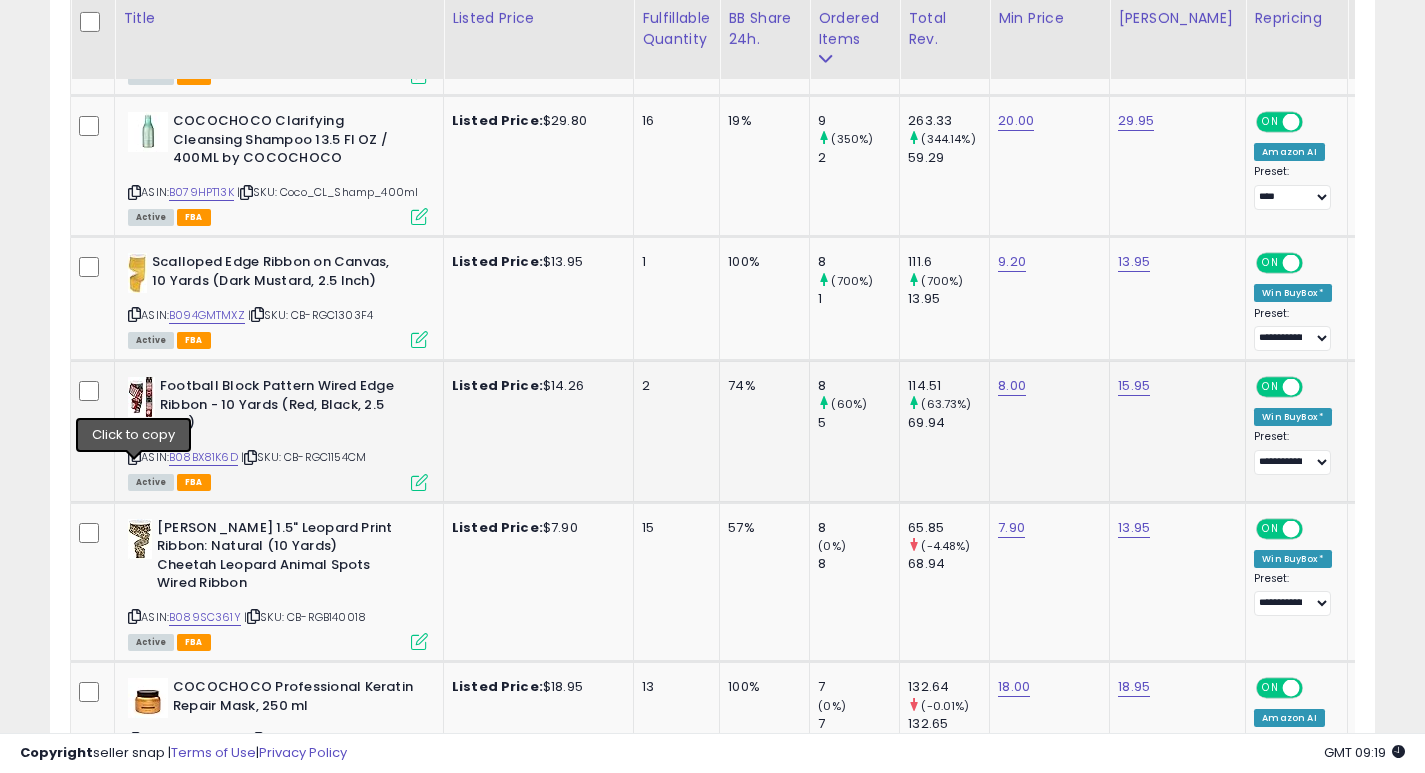click at bounding box center [134, 457] 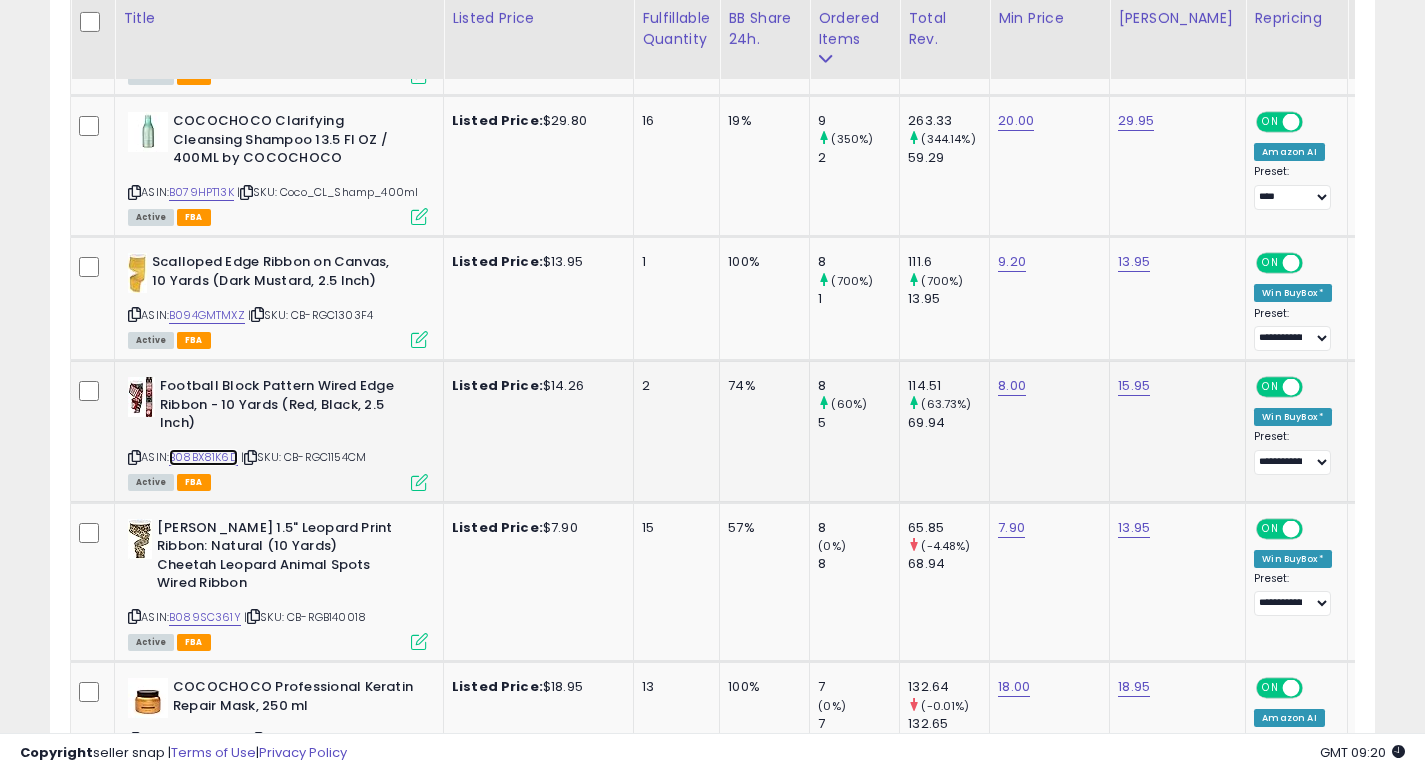 click on "B08BX81K6D" at bounding box center [203, 457] 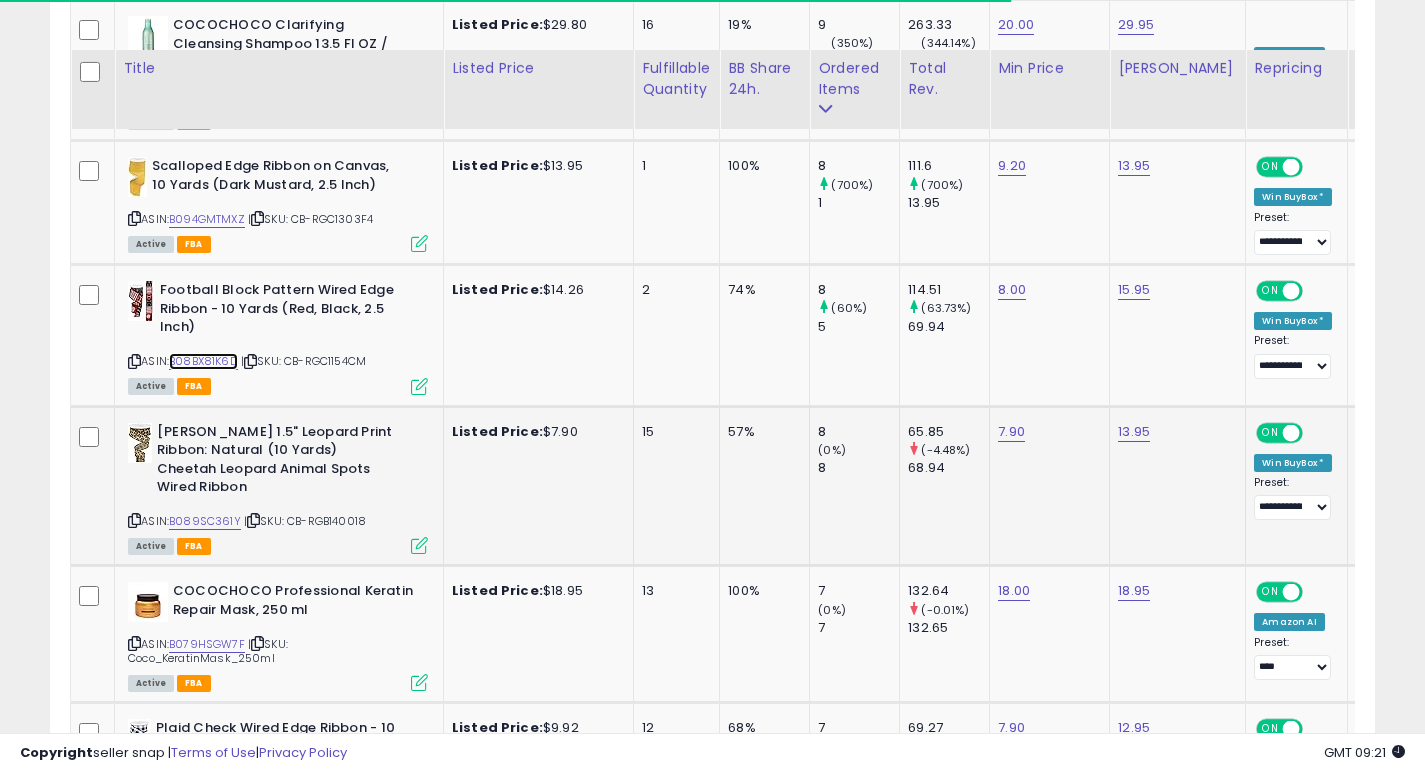 scroll, scrollTop: 2156, scrollLeft: 0, axis: vertical 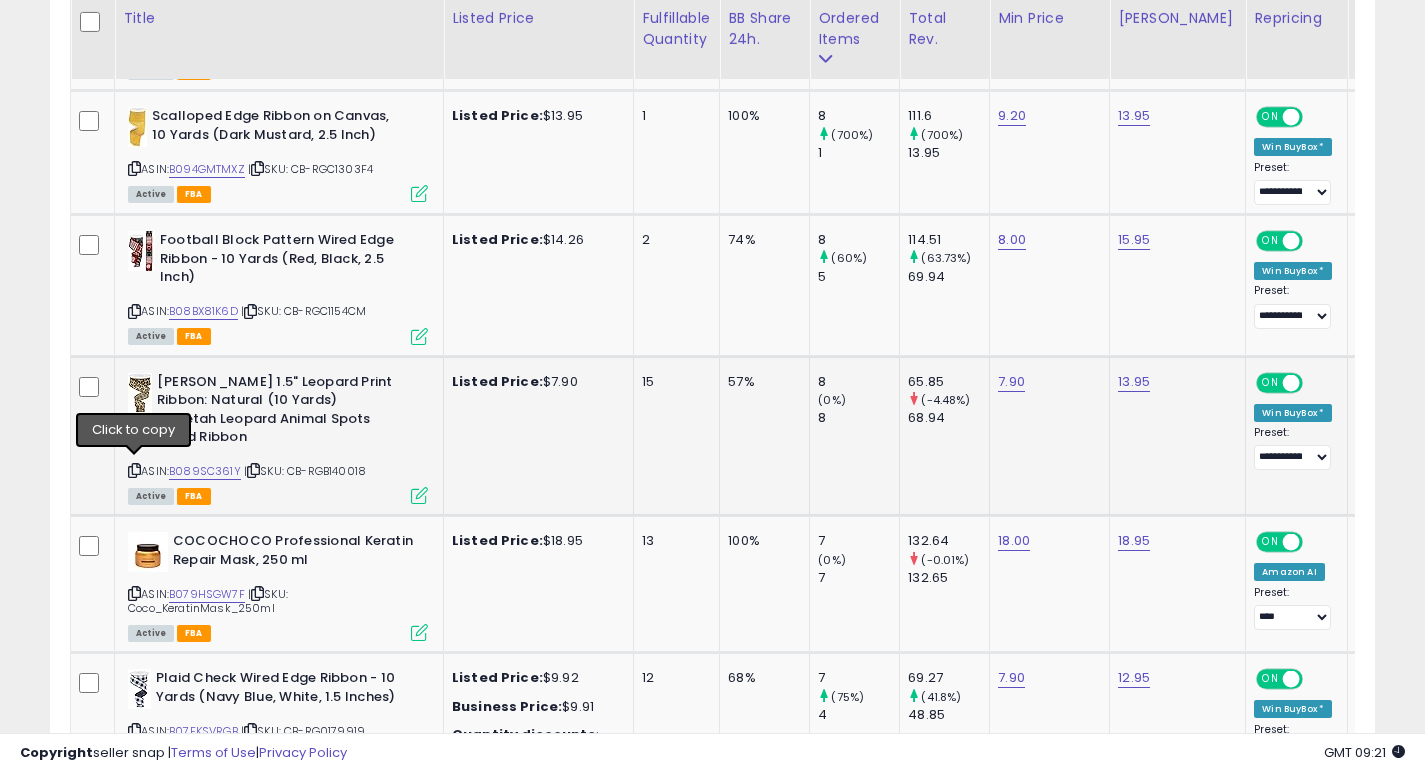 click at bounding box center [134, 470] 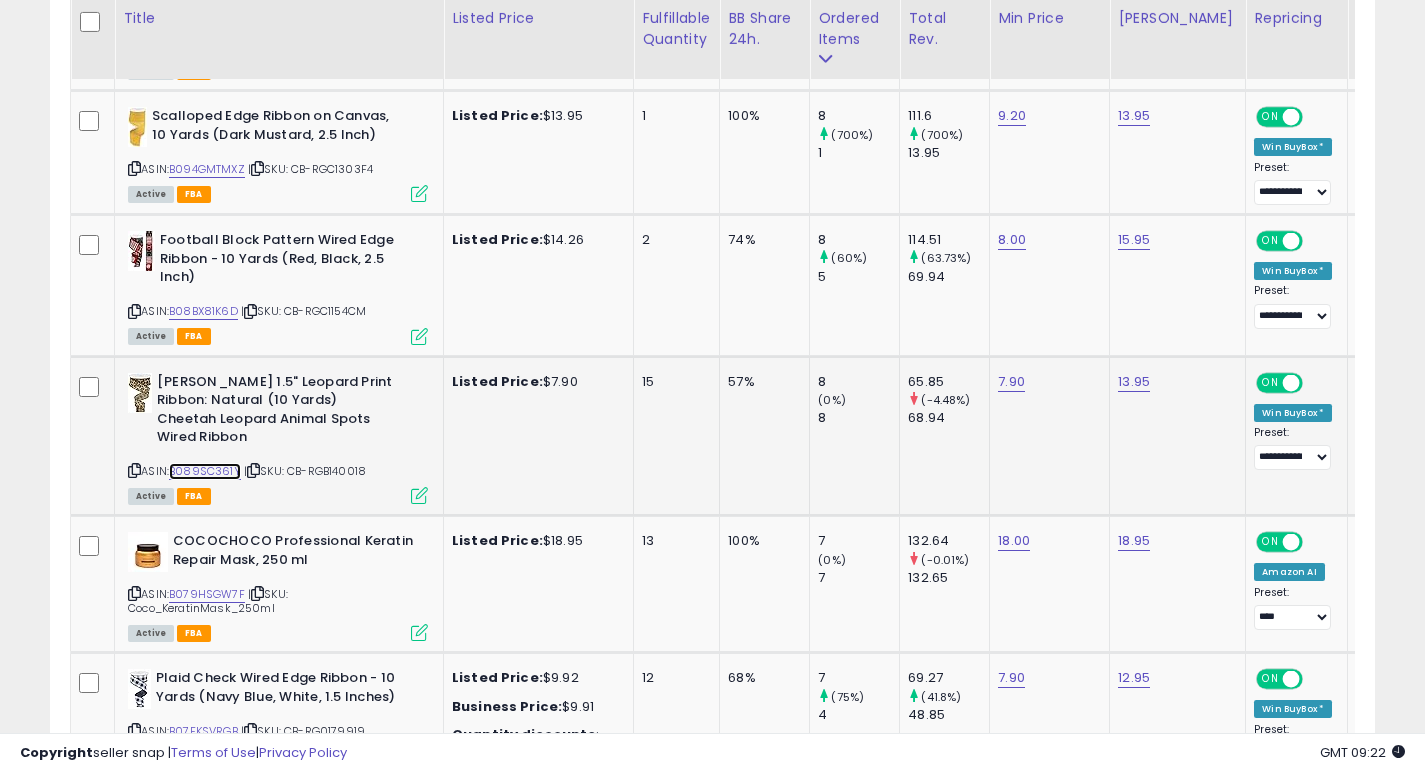 click on "B089SC361Y" at bounding box center [205, 471] 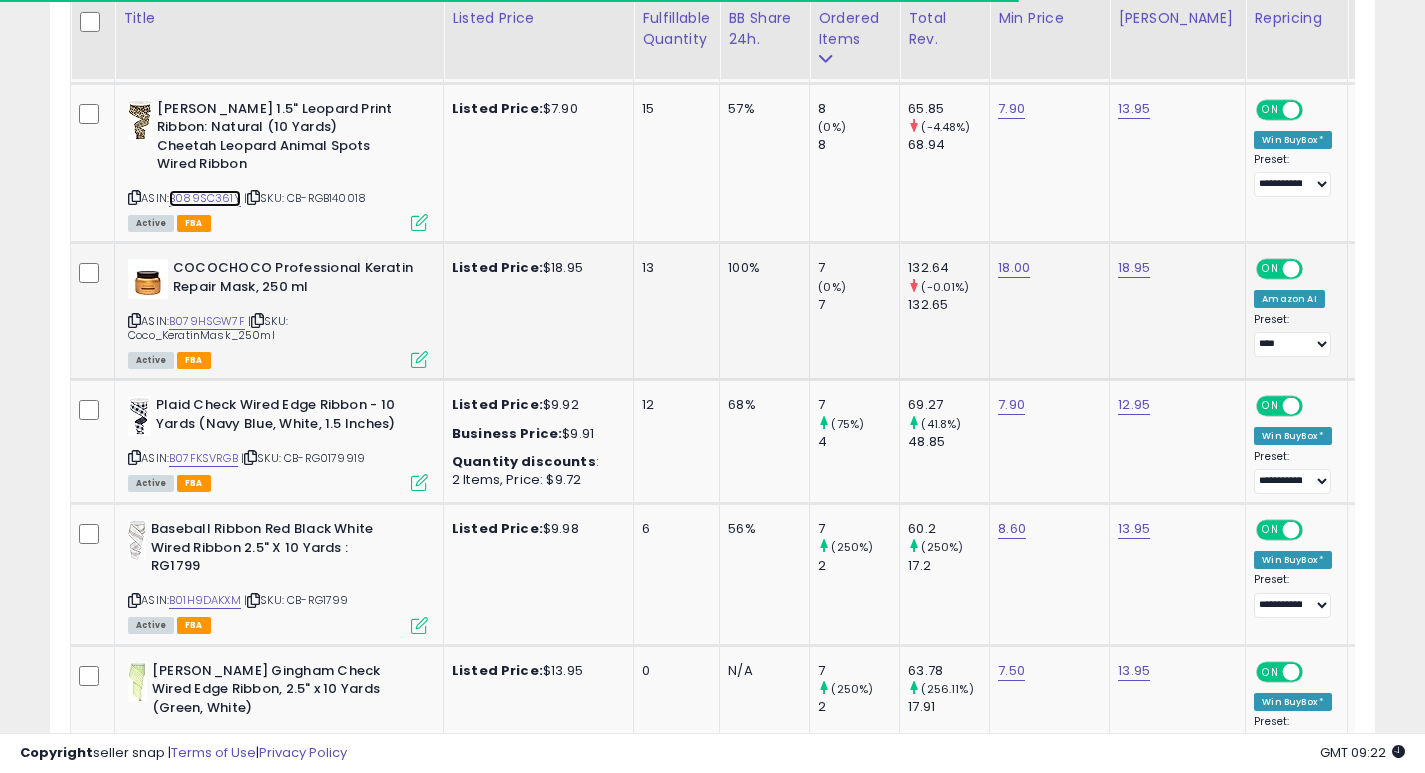 scroll, scrollTop: 2431, scrollLeft: 0, axis: vertical 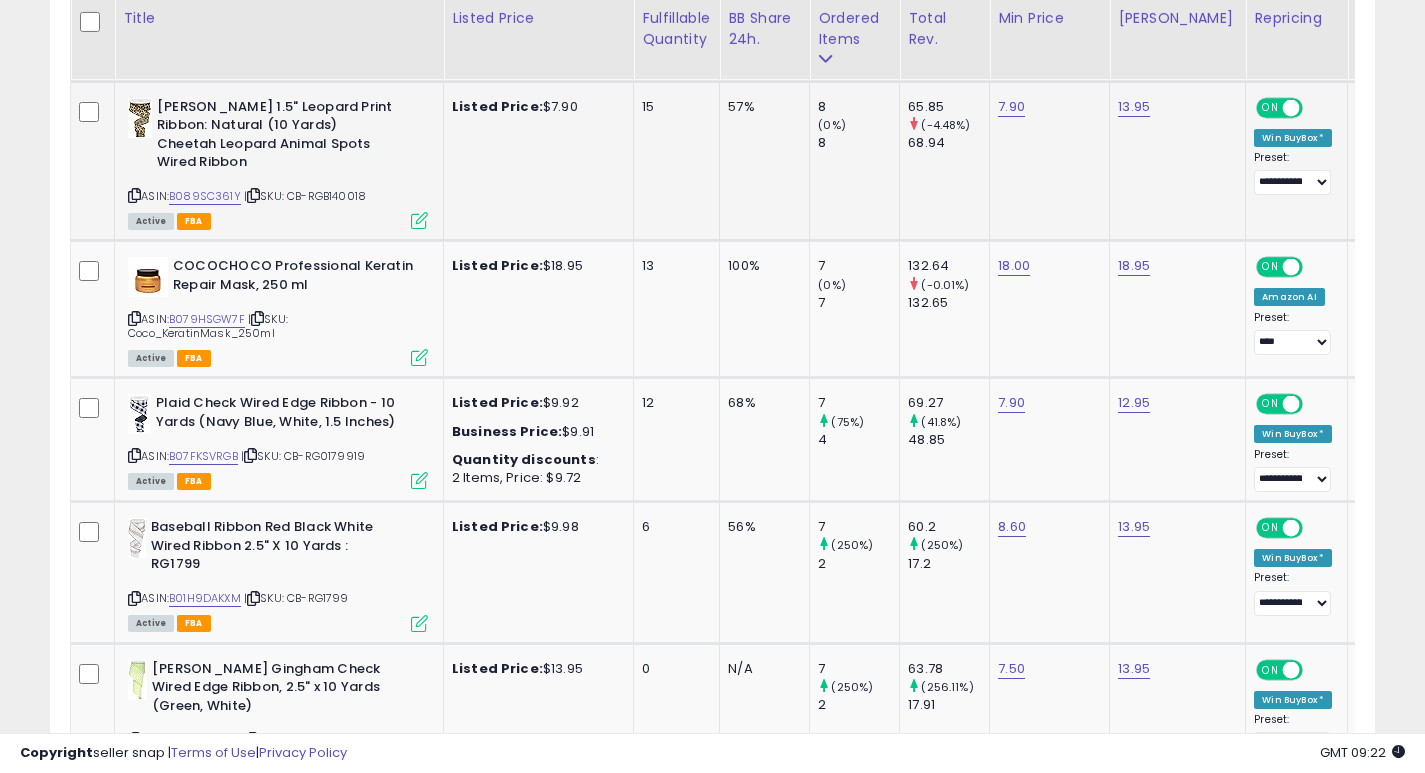 click on "Listed Price:  $7.90" 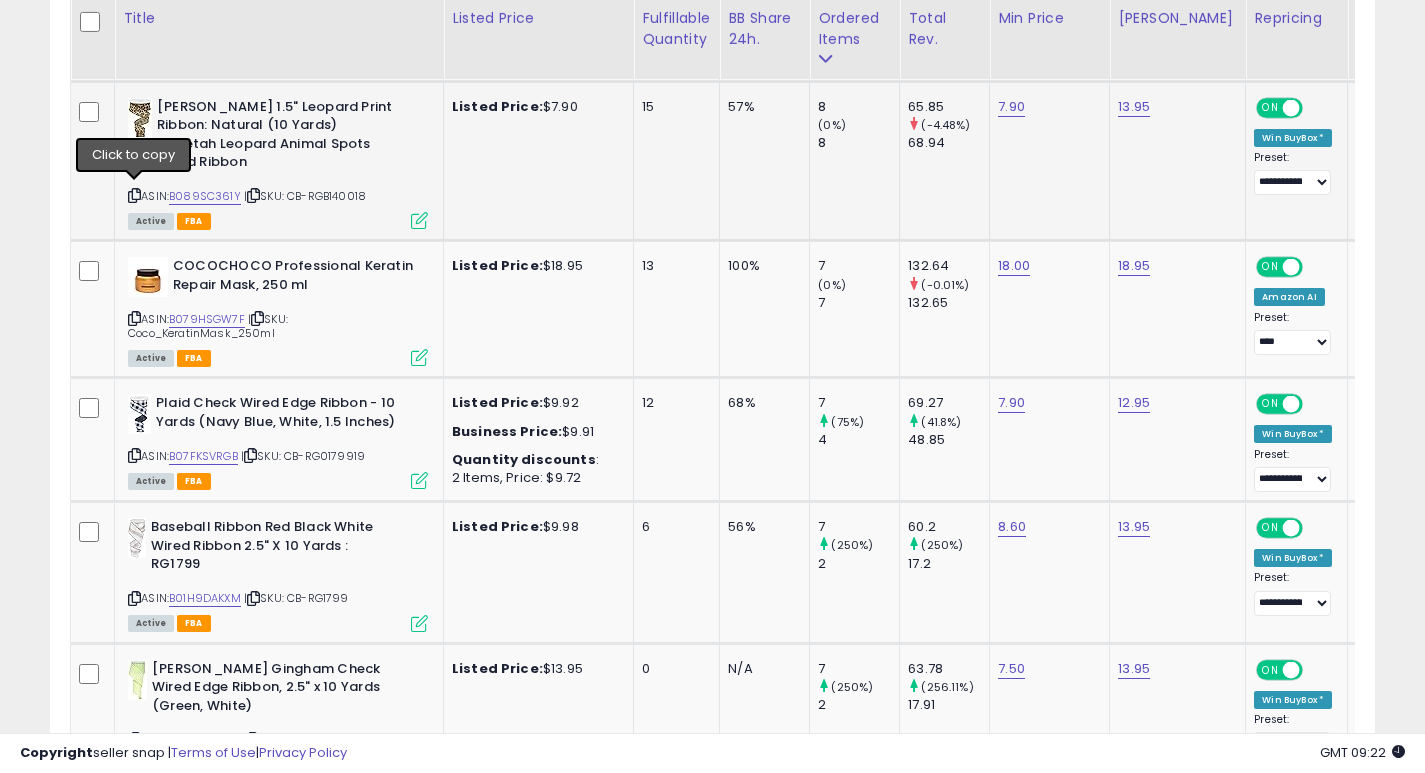 click at bounding box center (134, 195) 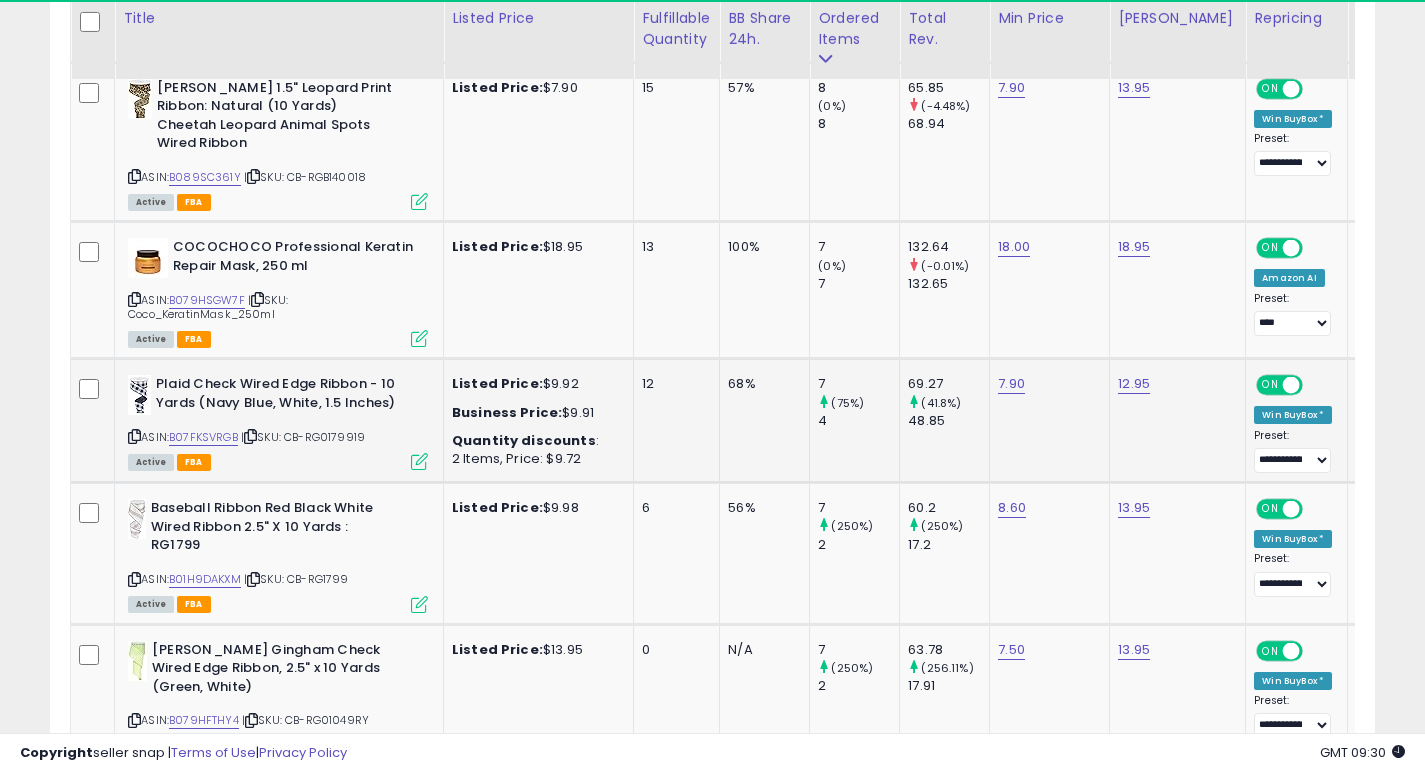 scroll, scrollTop: 2462, scrollLeft: 0, axis: vertical 